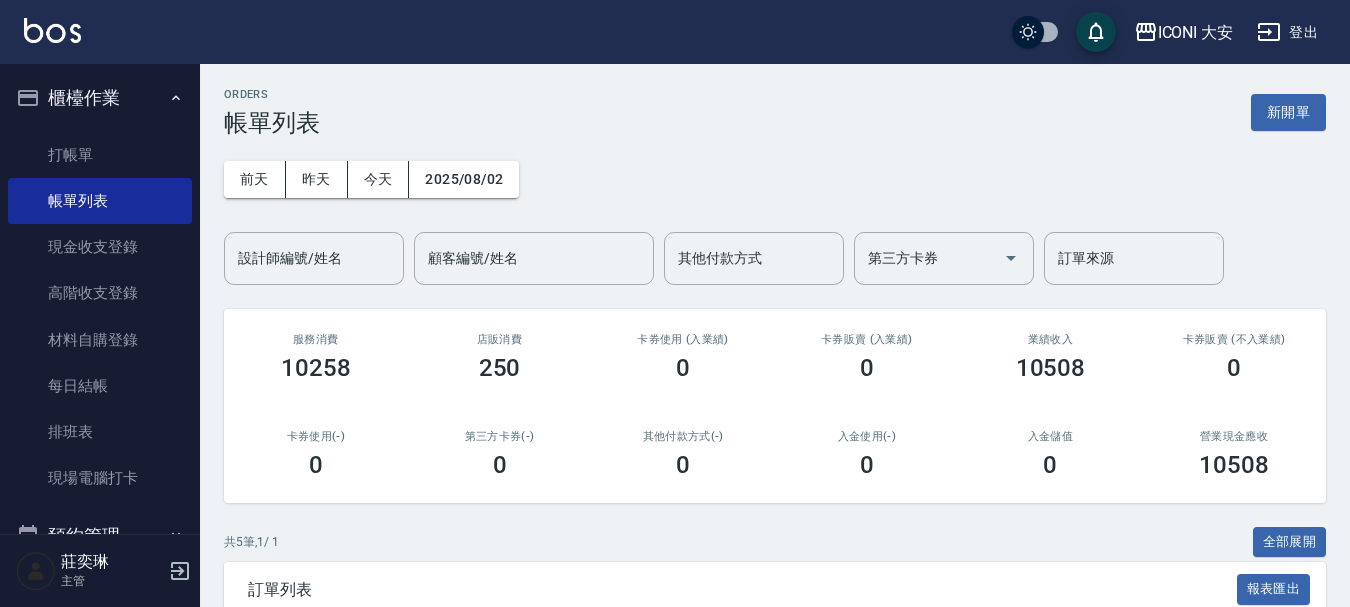 scroll, scrollTop: 0, scrollLeft: 0, axis: both 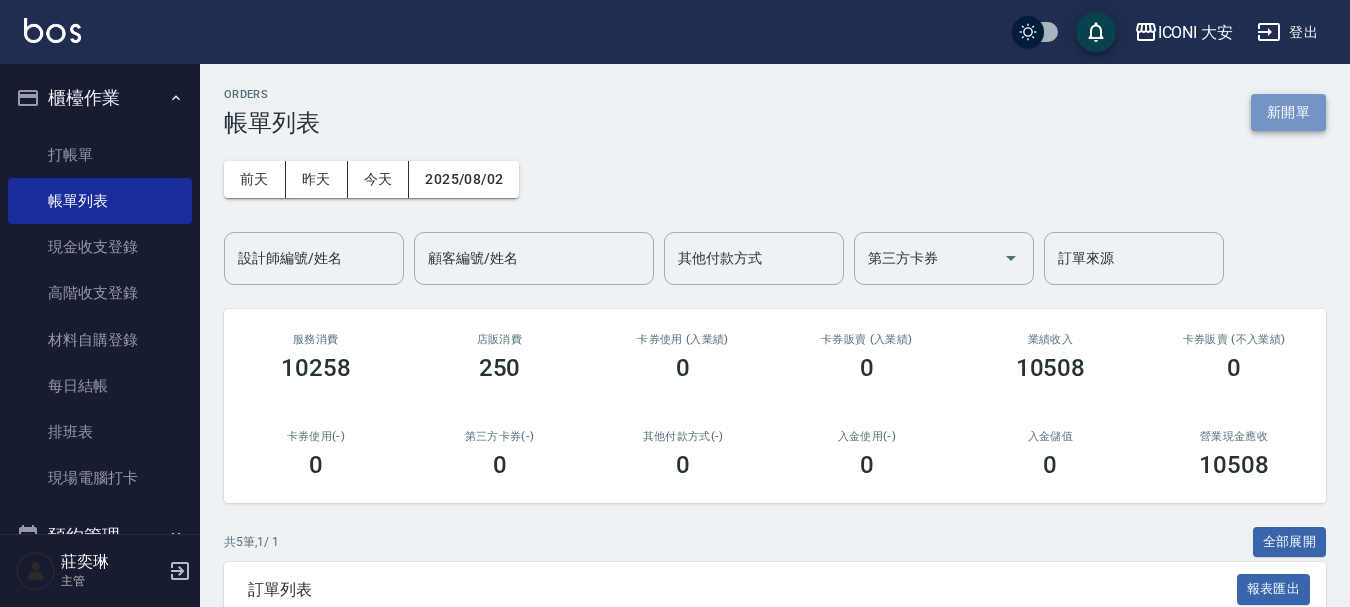 click on "新開單" at bounding box center (1288, 112) 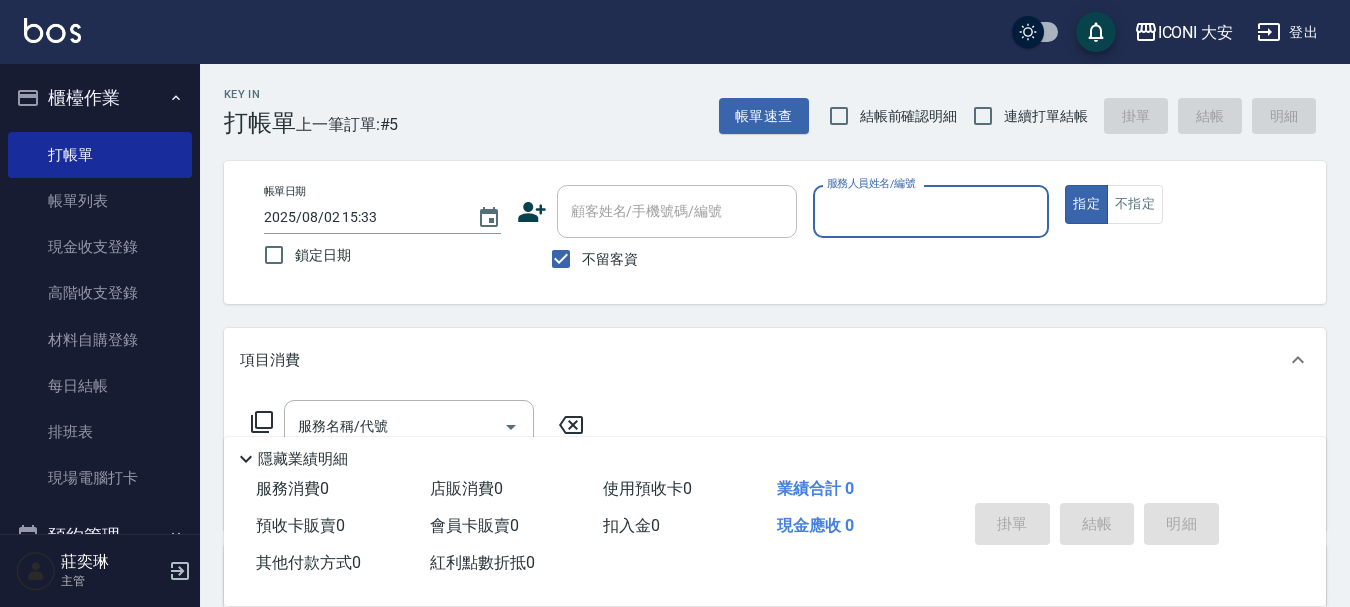 click on "服務人員姓名/編號" at bounding box center (931, 211) 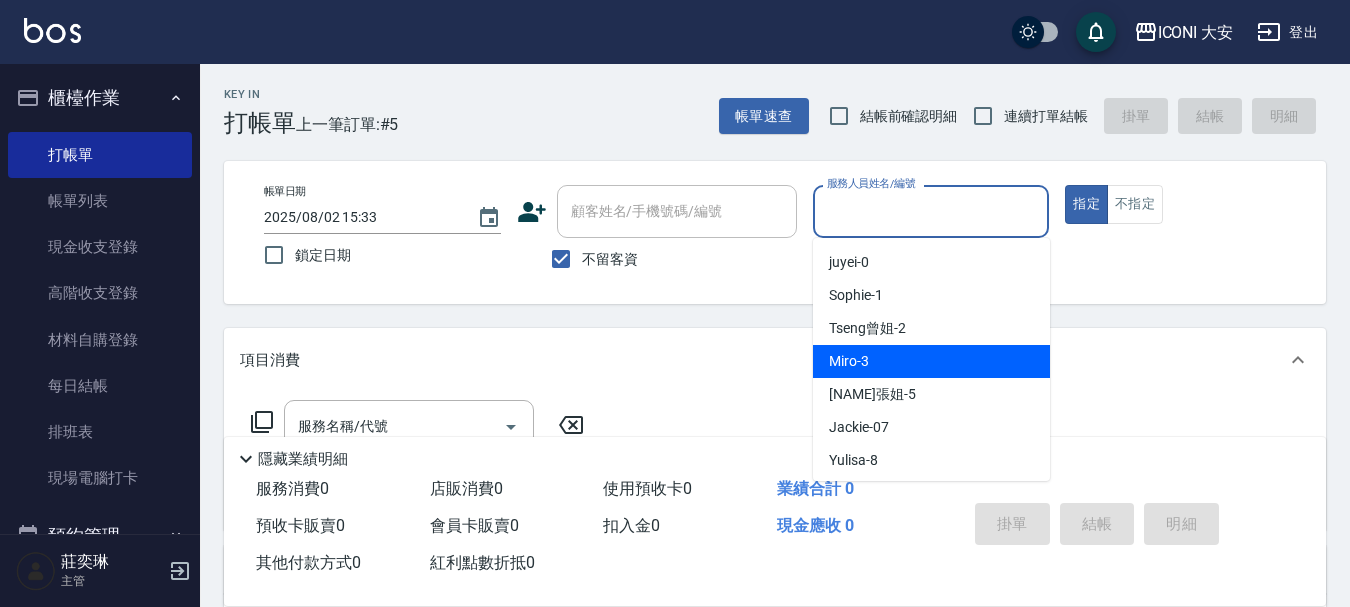 click on "Miro -3" at bounding box center [931, 361] 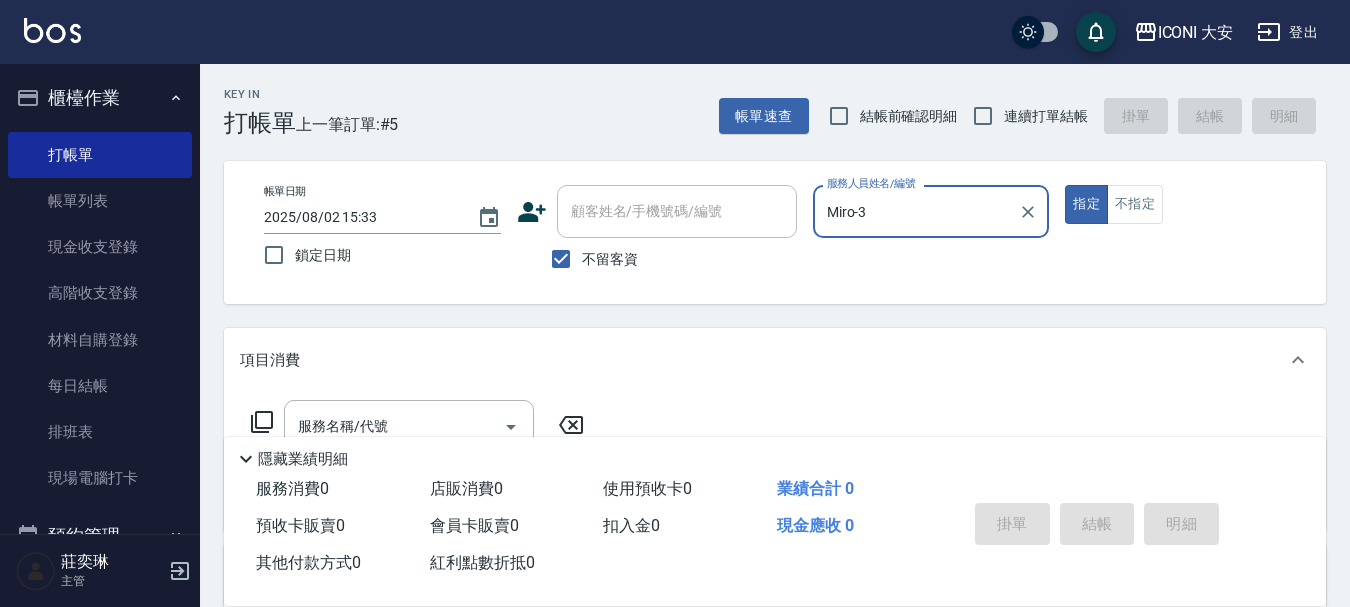 type on "Miro-3" 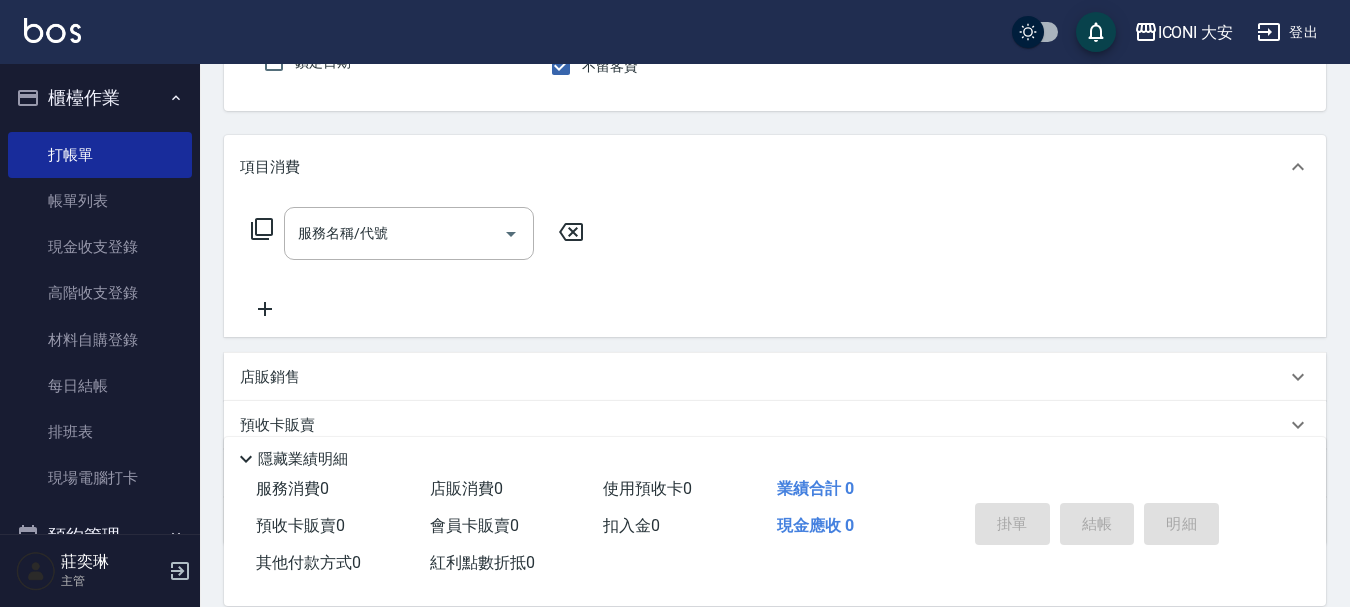 scroll, scrollTop: 200, scrollLeft: 0, axis: vertical 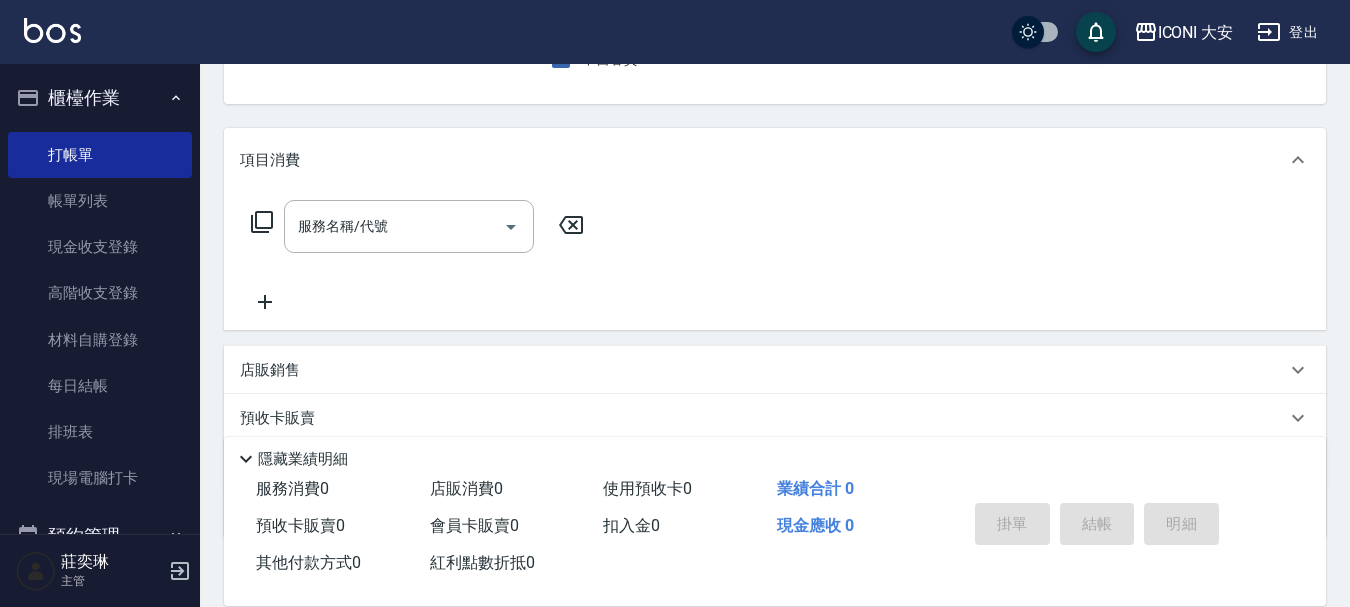 click on "服務名稱/代號 服務名稱/代號" at bounding box center [418, 226] 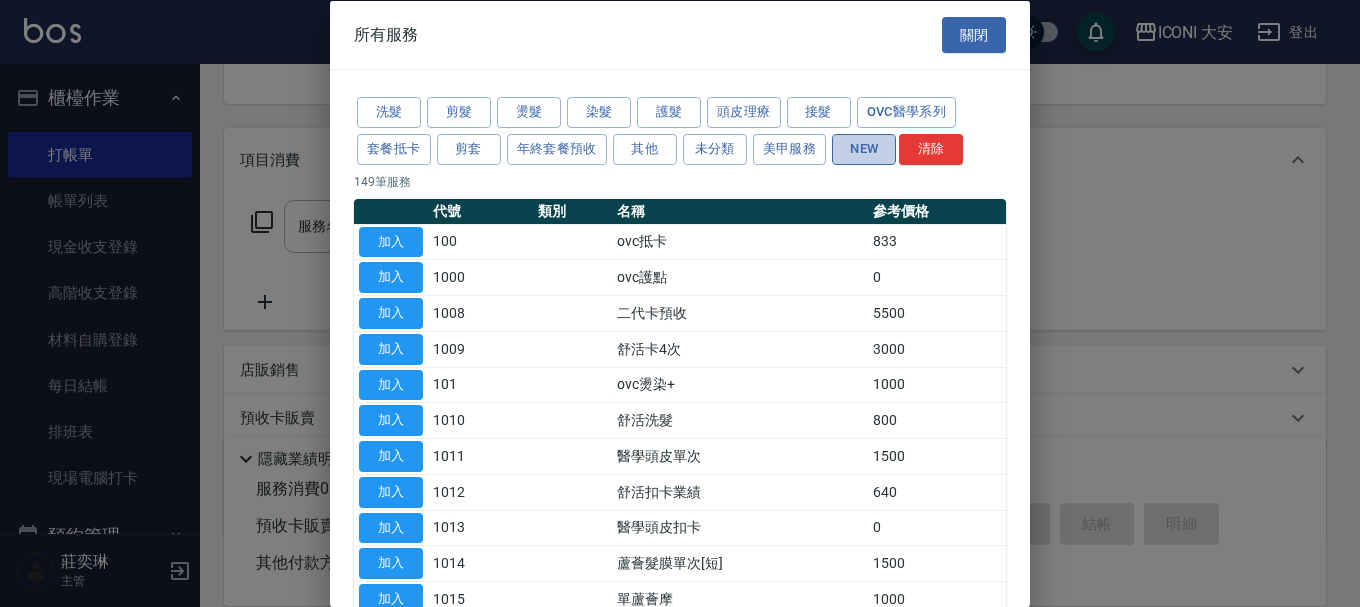 click on "NEW" at bounding box center [864, 148] 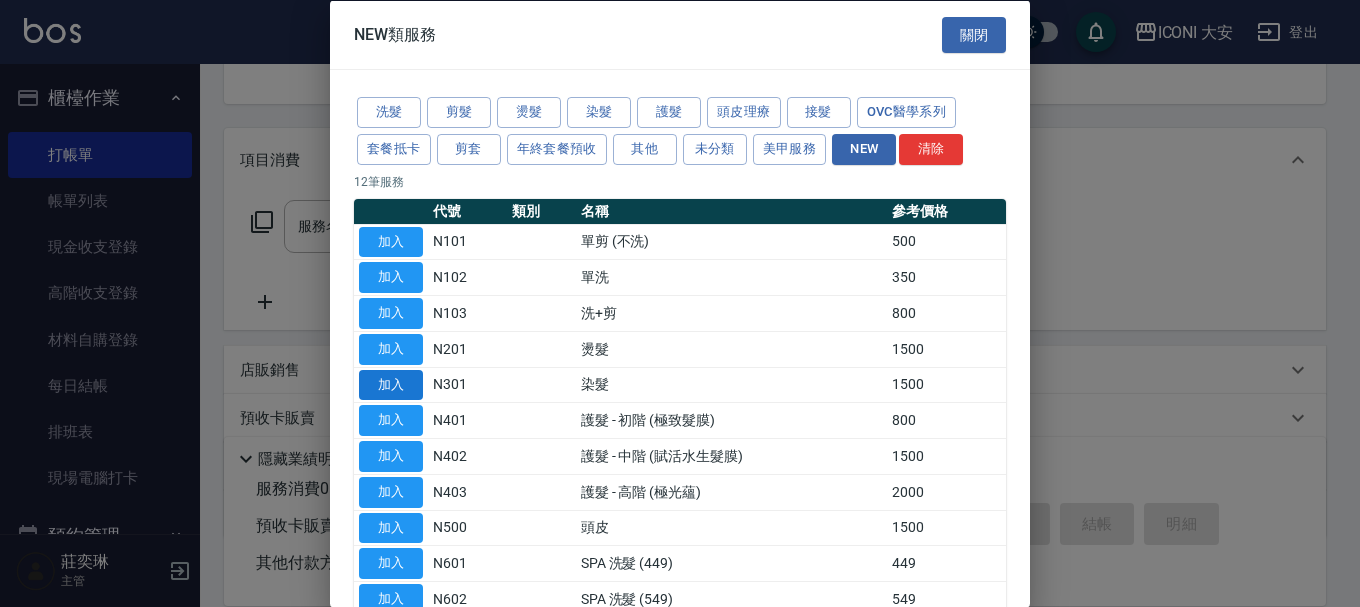 click on "加入" at bounding box center [391, 384] 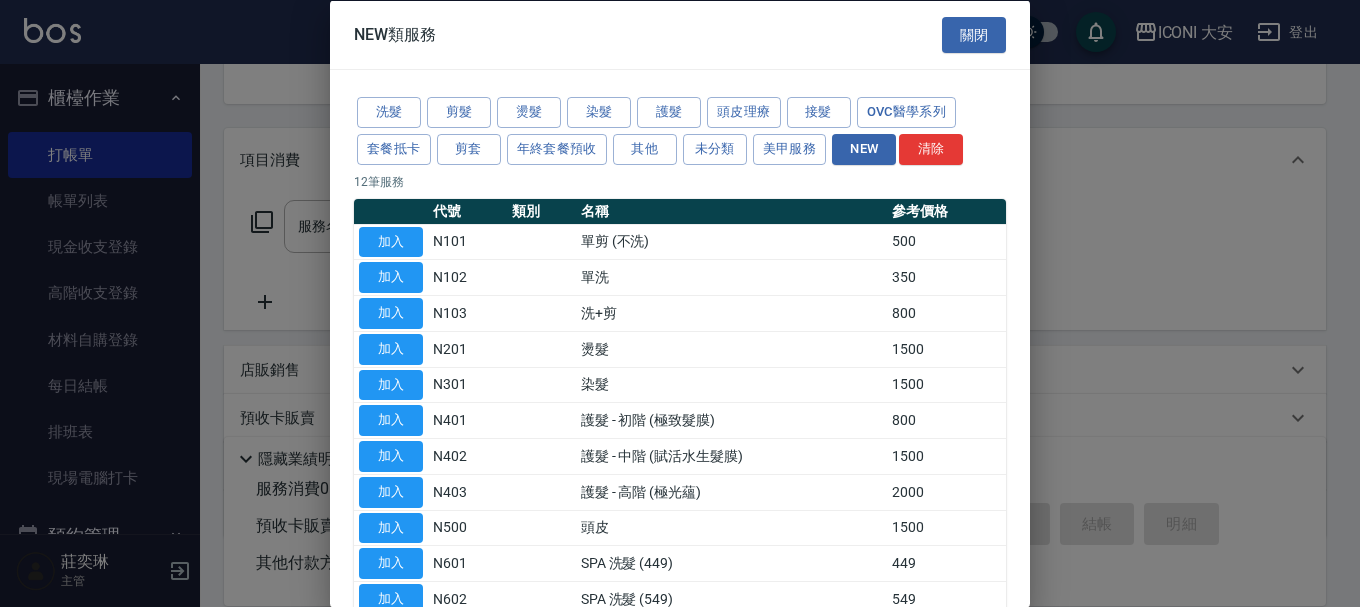 type on "染髮(N301)" 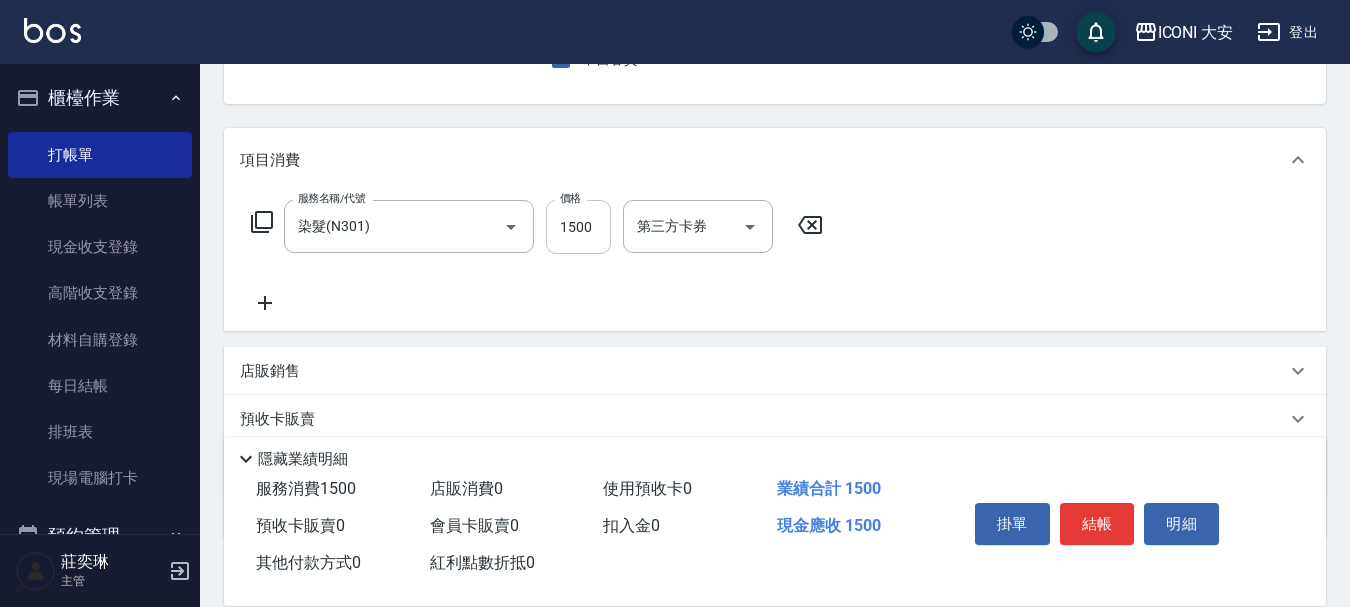 click on "1500" at bounding box center (578, 227) 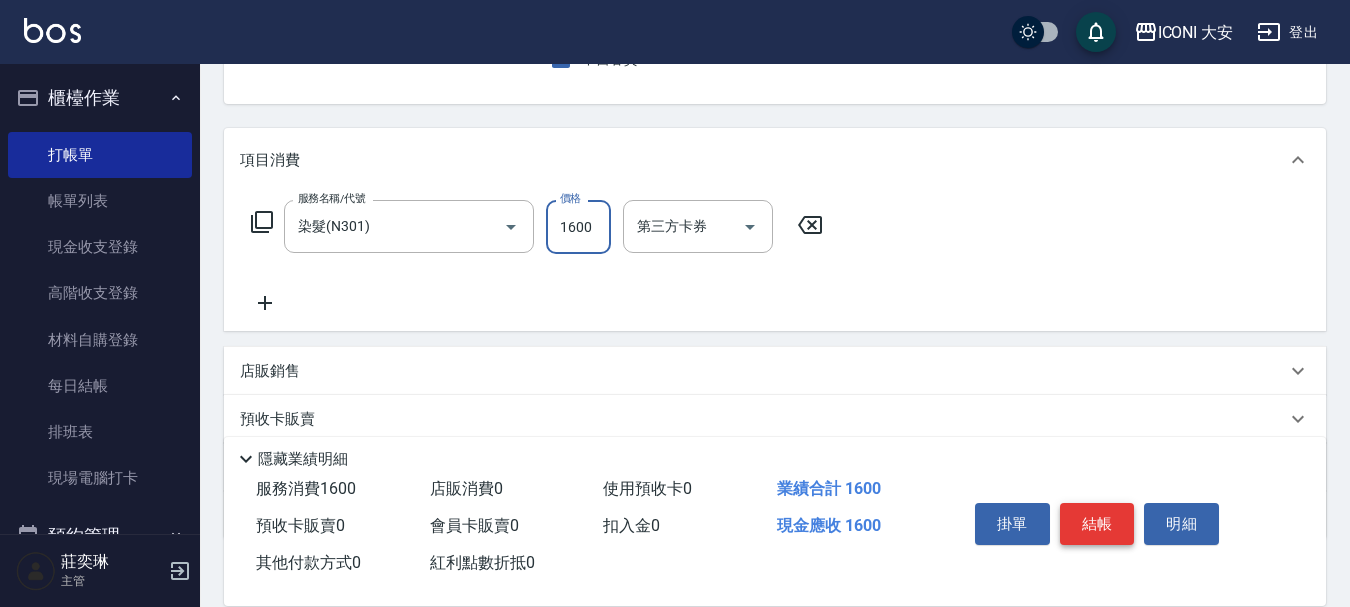 type on "1600" 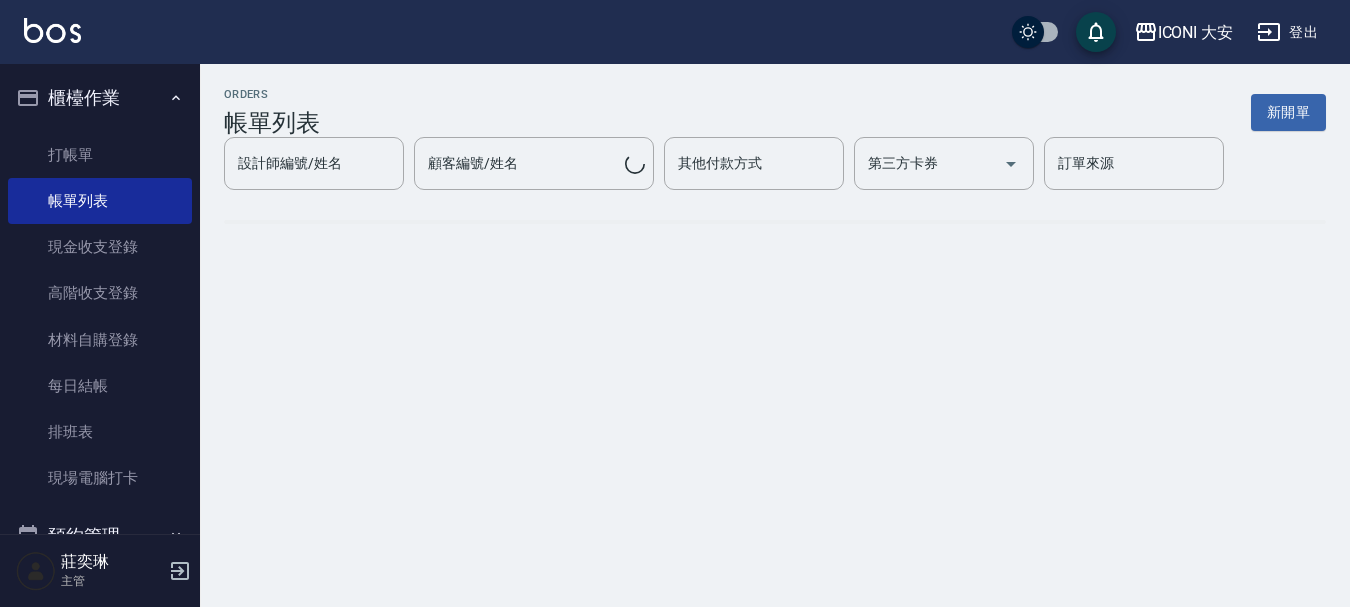 scroll, scrollTop: 0, scrollLeft: 0, axis: both 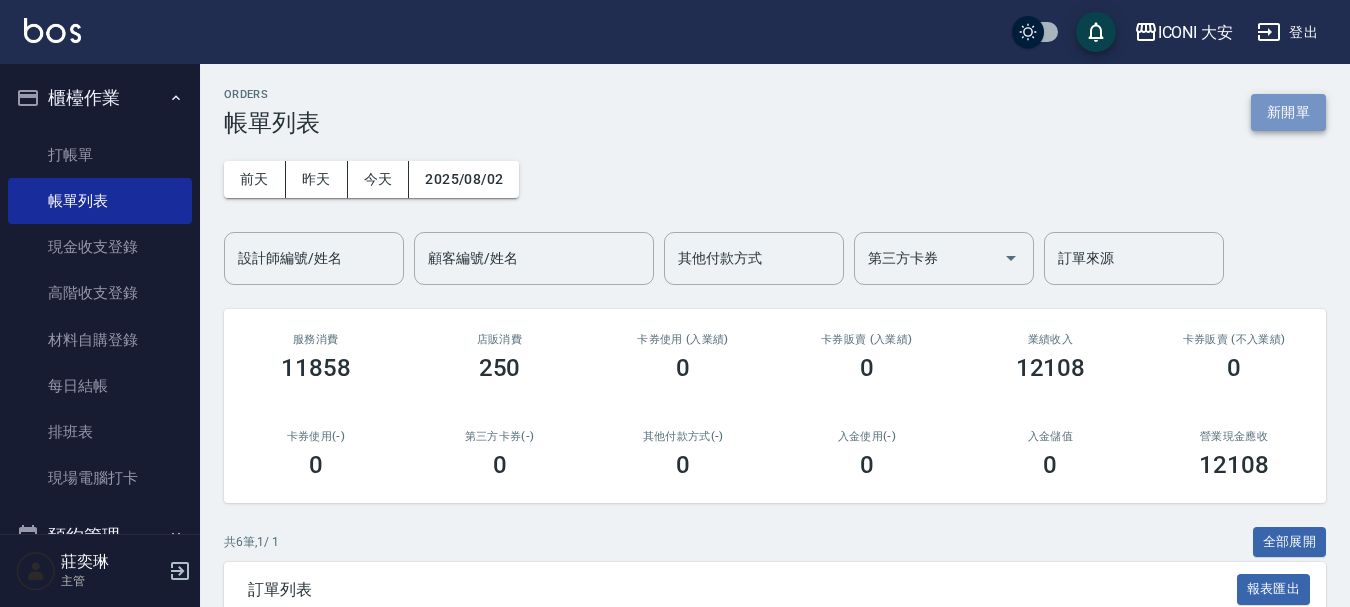 click on "新開單" at bounding box center [1288, 112] 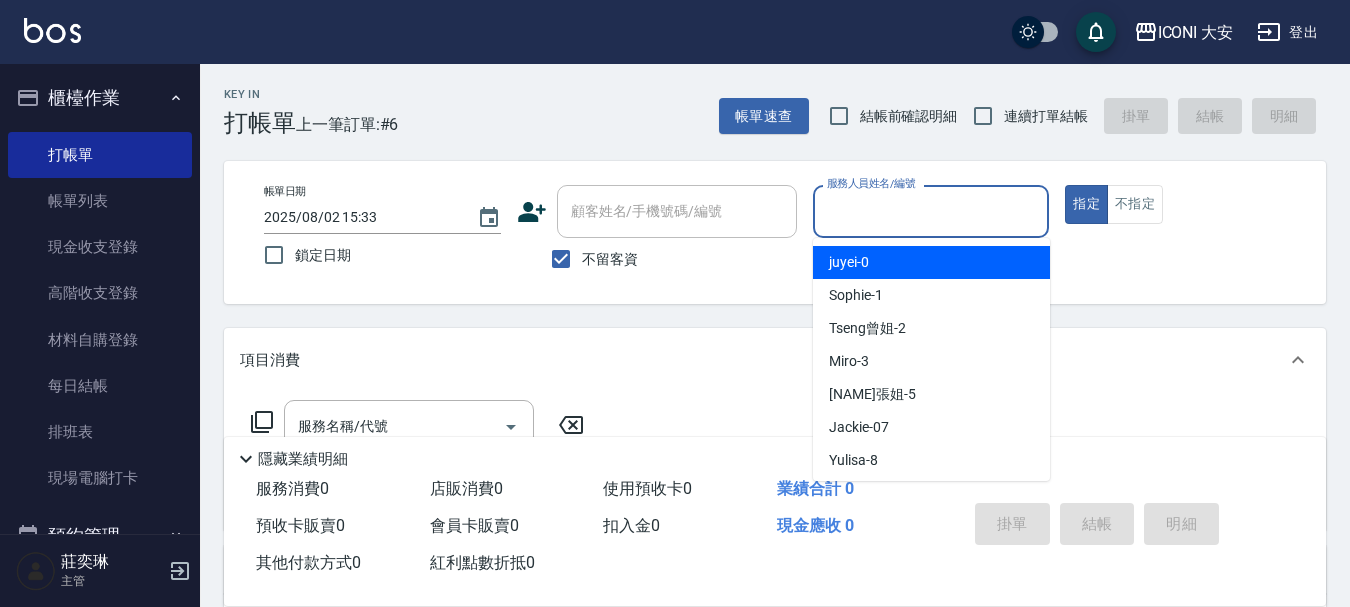 click on "服務人員姓名/編號" at bounding box center (931, 211) 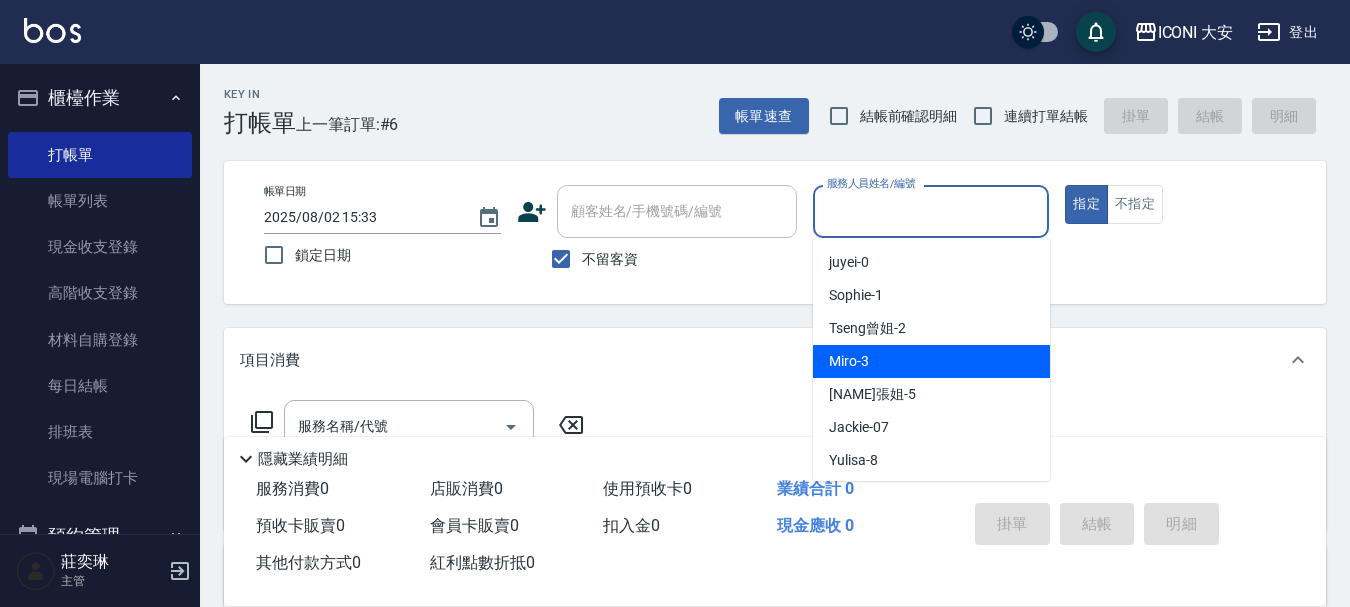 click on "項目消費" at bounding box center (763, 360) 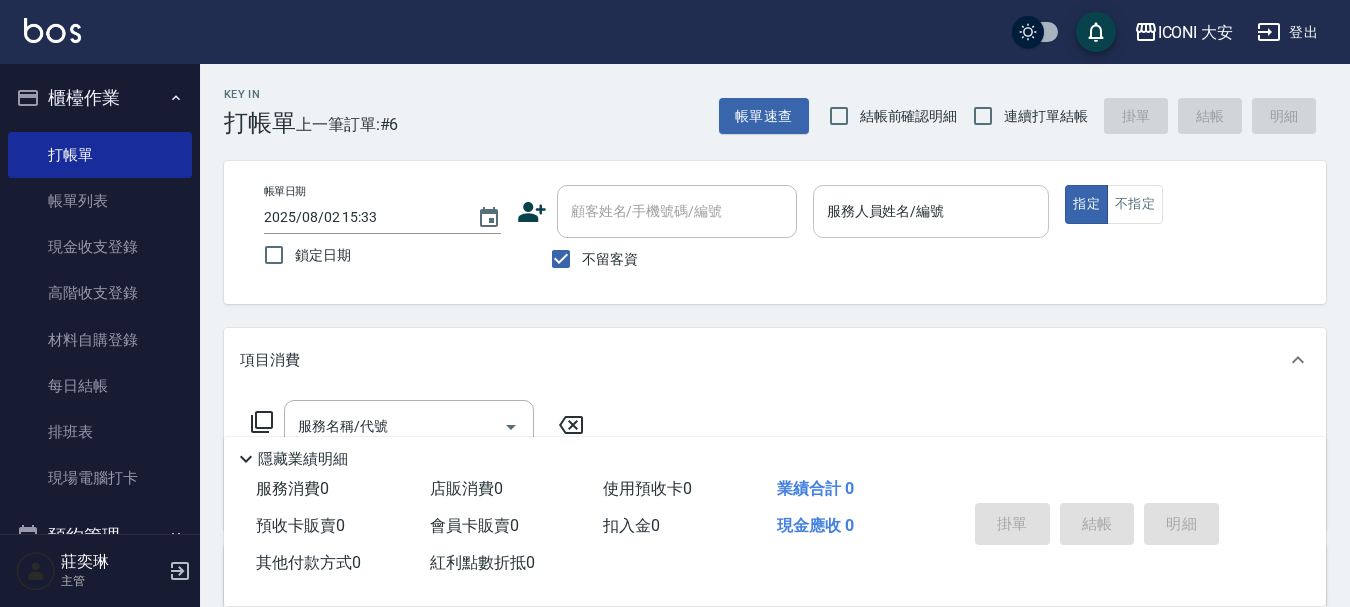 click on "服務人員姓名/編號" at bounding box center [931, 211] 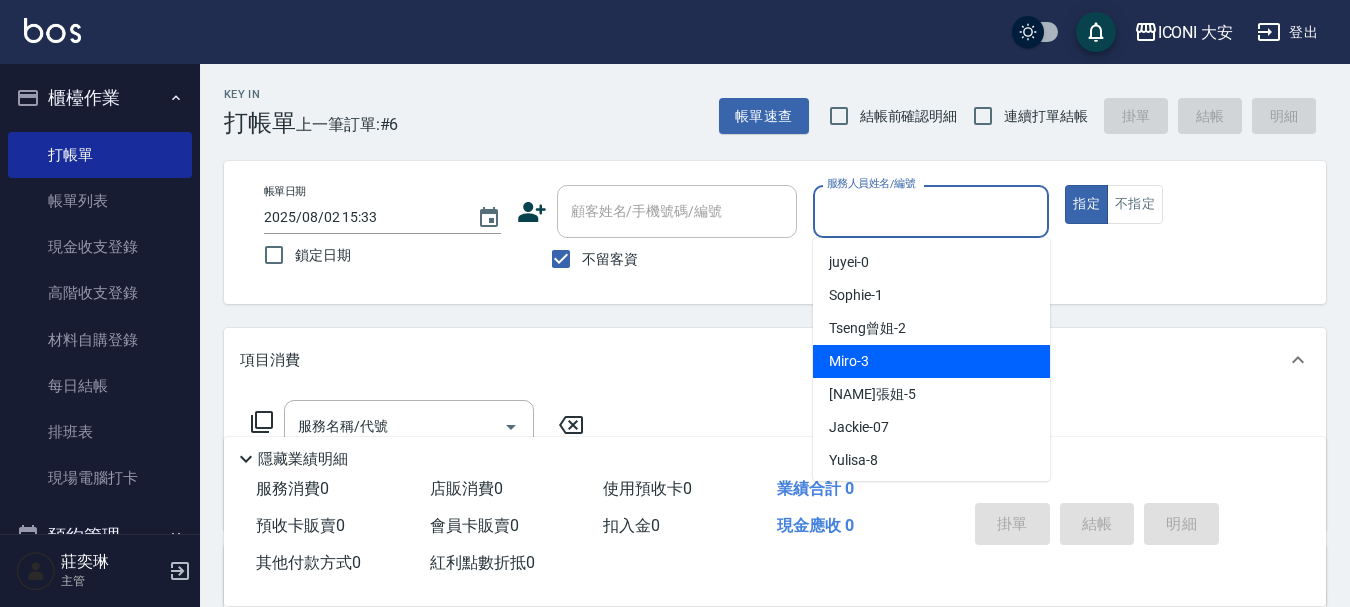 click on "Miro -3" at bounding box center (931, 361) 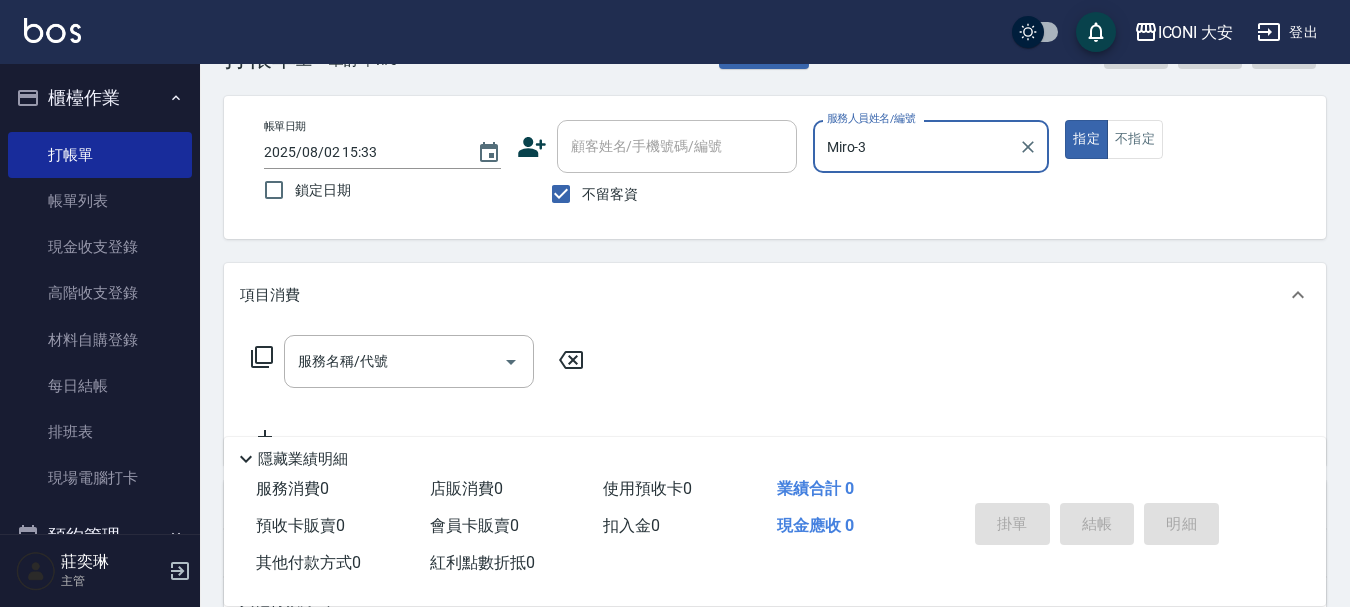 scroll, scrollTop: 100, scrollLeft: 0, axis: vertical 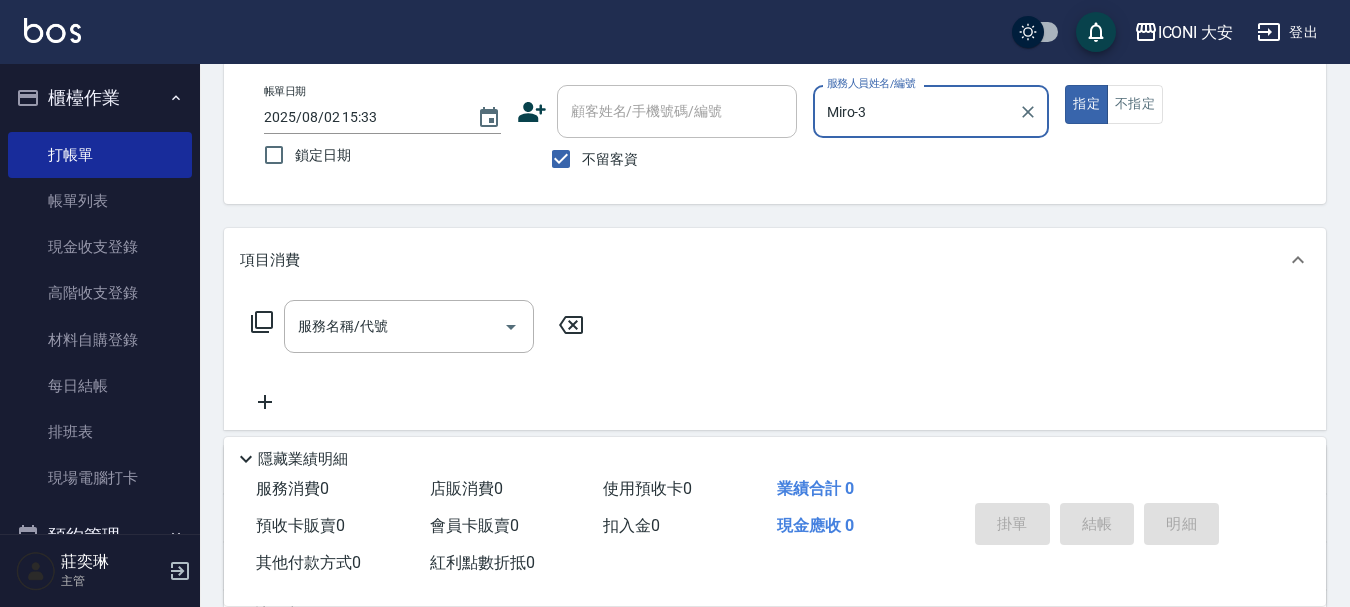 click 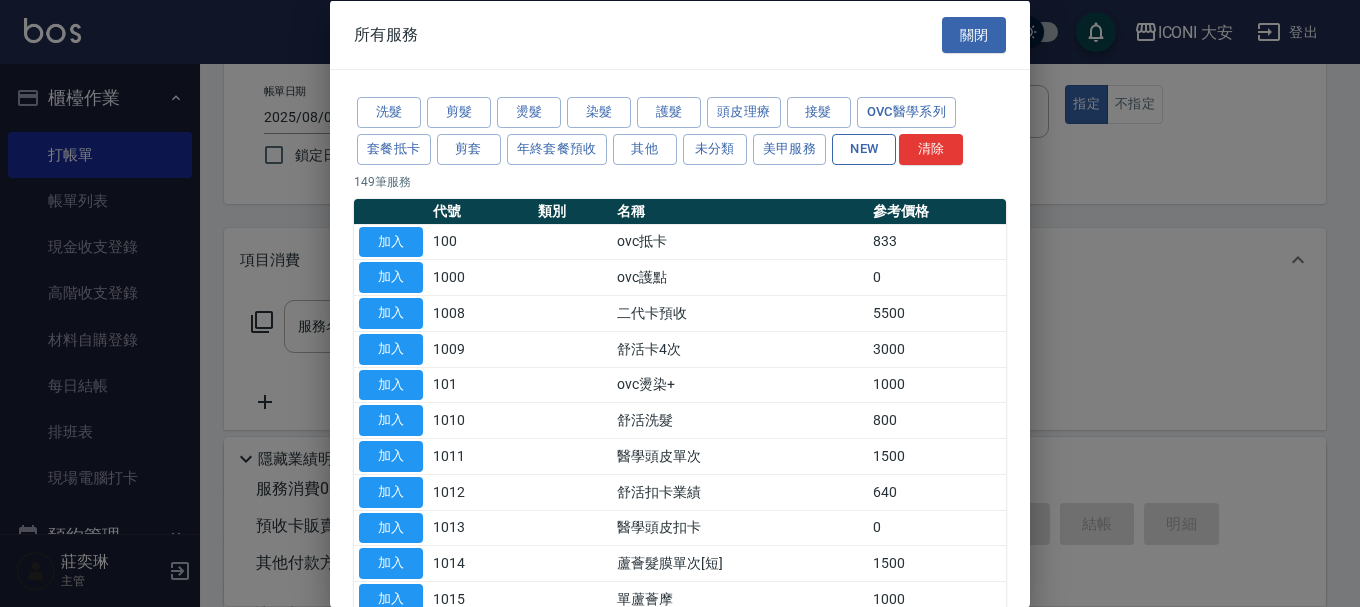 click on "NEW" at bounding box center [864, 148] 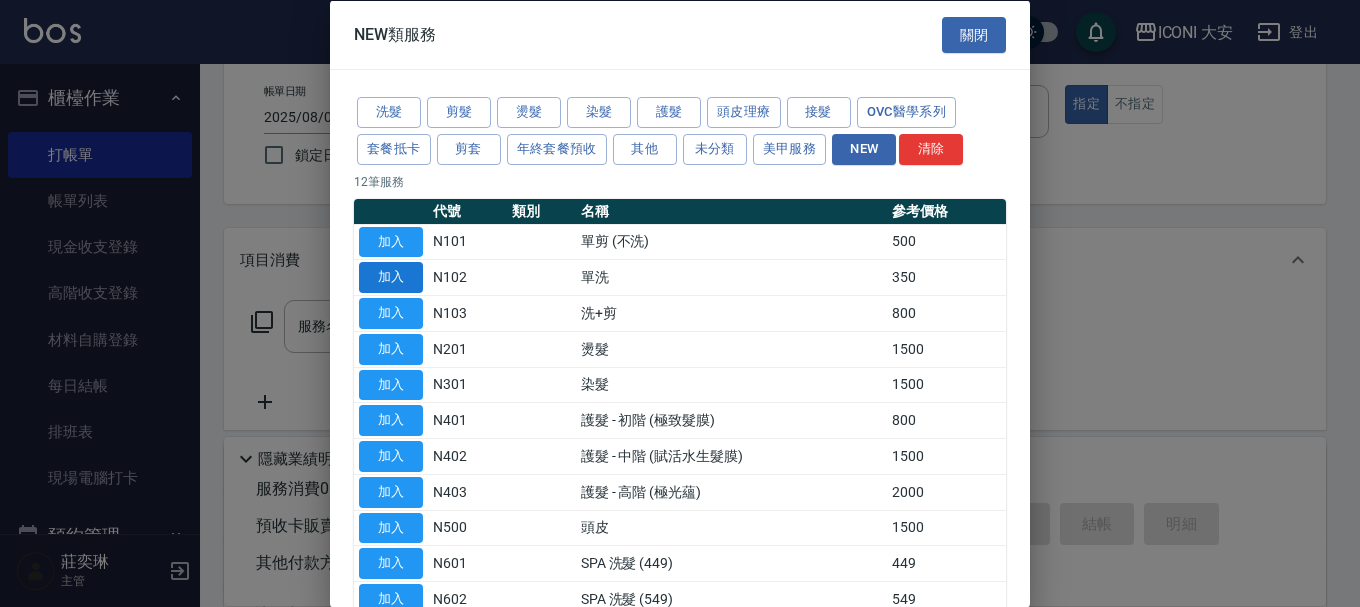 click on "加入" at bounding box center [391, 277] 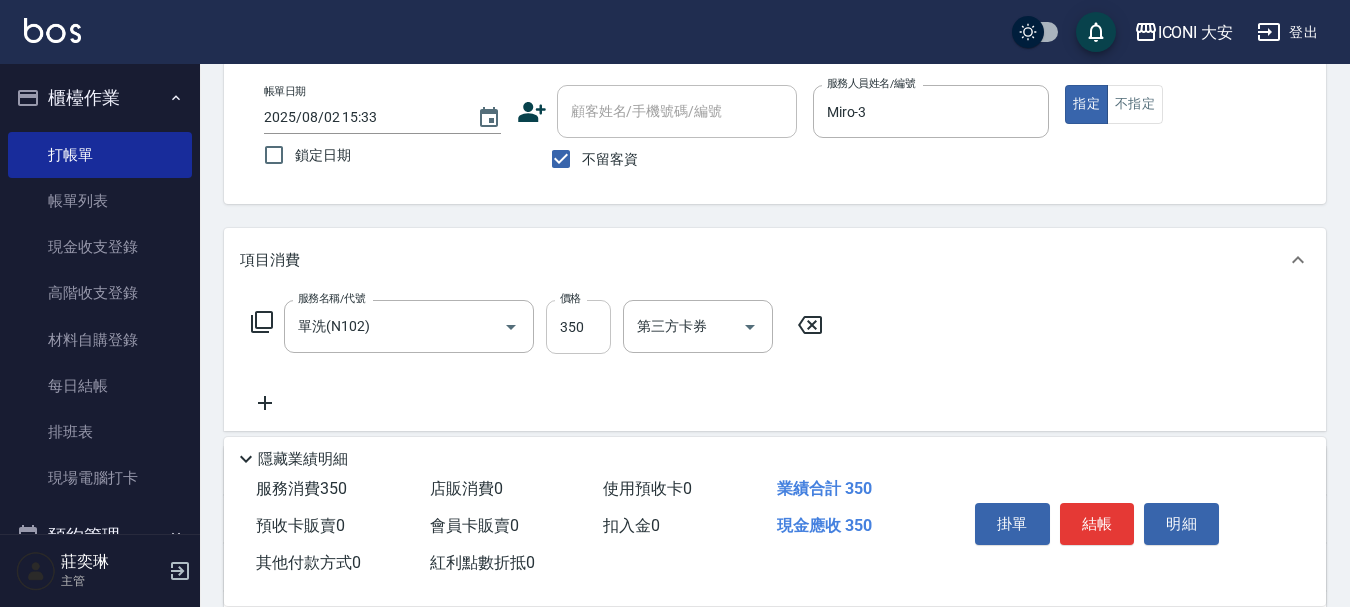 click on "350" at bounding box center [578, 327] 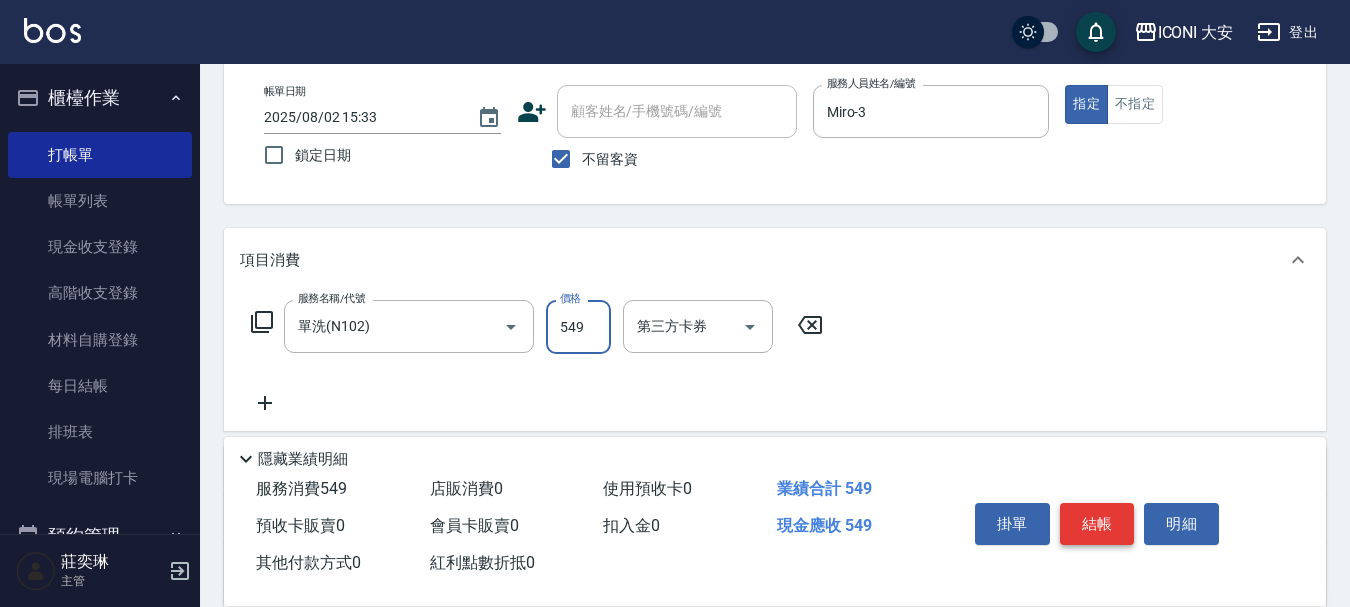 type on "549" 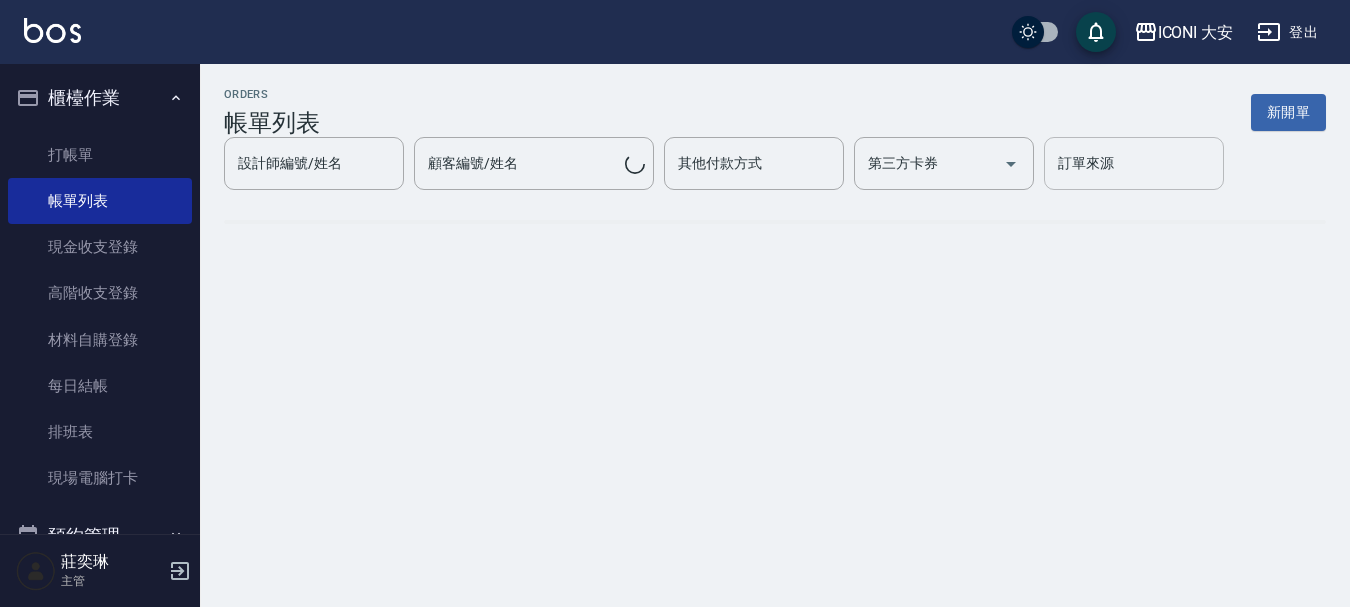 scroll, scrollTop: 0, scrollLeft: 0, axis: both 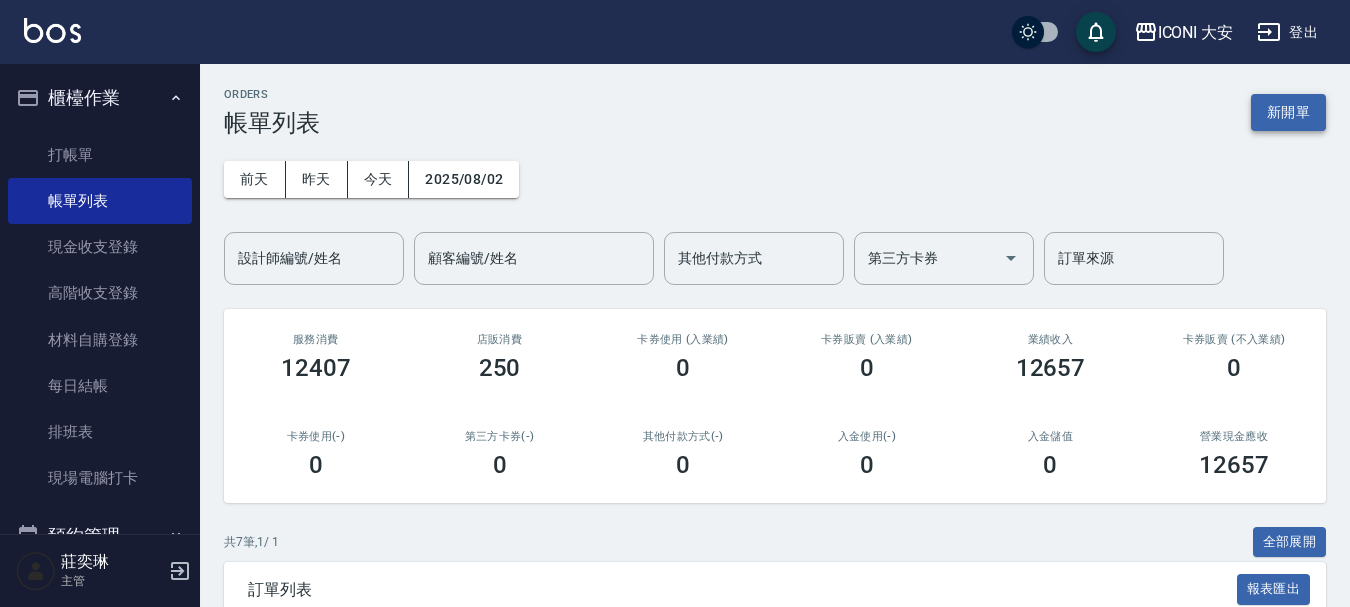 click on "新開單" at bounding box center (1288, 112) 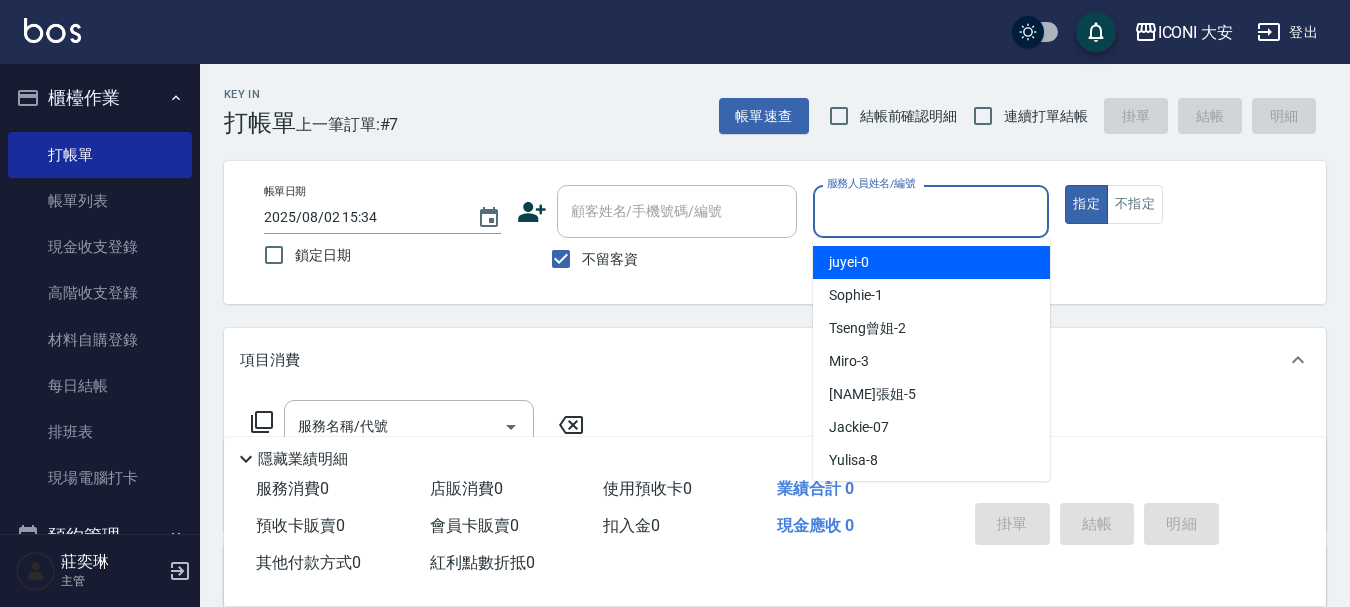 click on "服務人員姓名/編號" at bounding box center [931, 211] 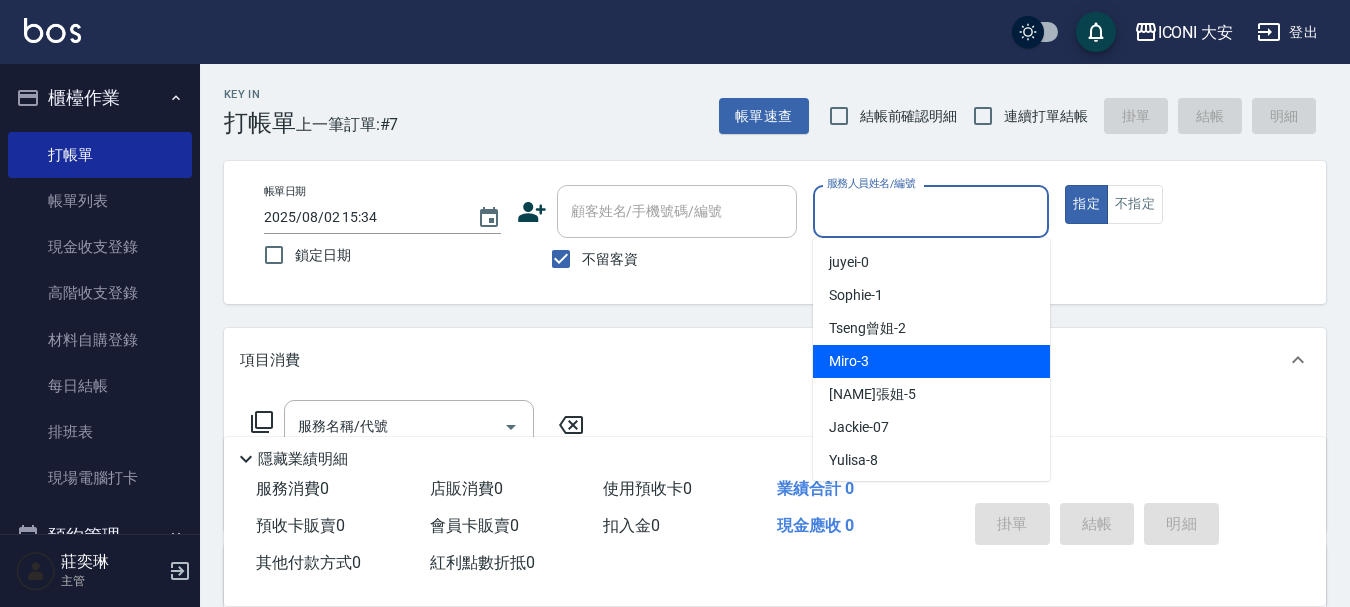 click on "Miro -3" at bounding box center (931, 361) 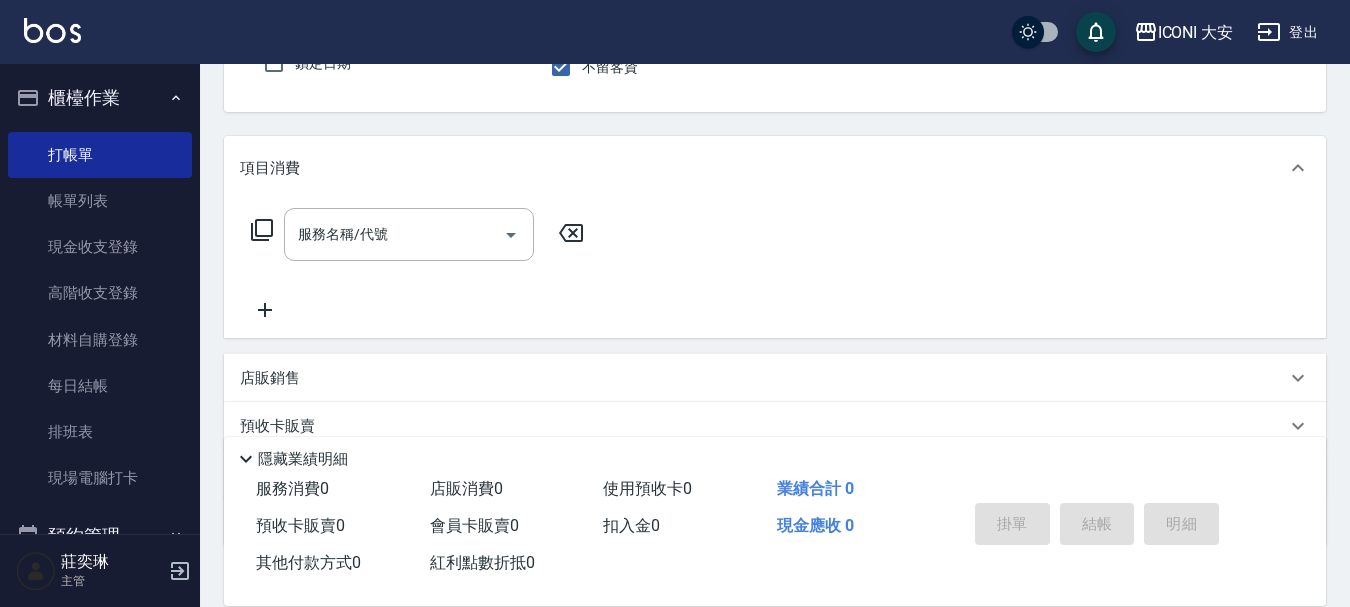 scroll, scrollTop: 200, scrollLeft: 0, axis: vertical 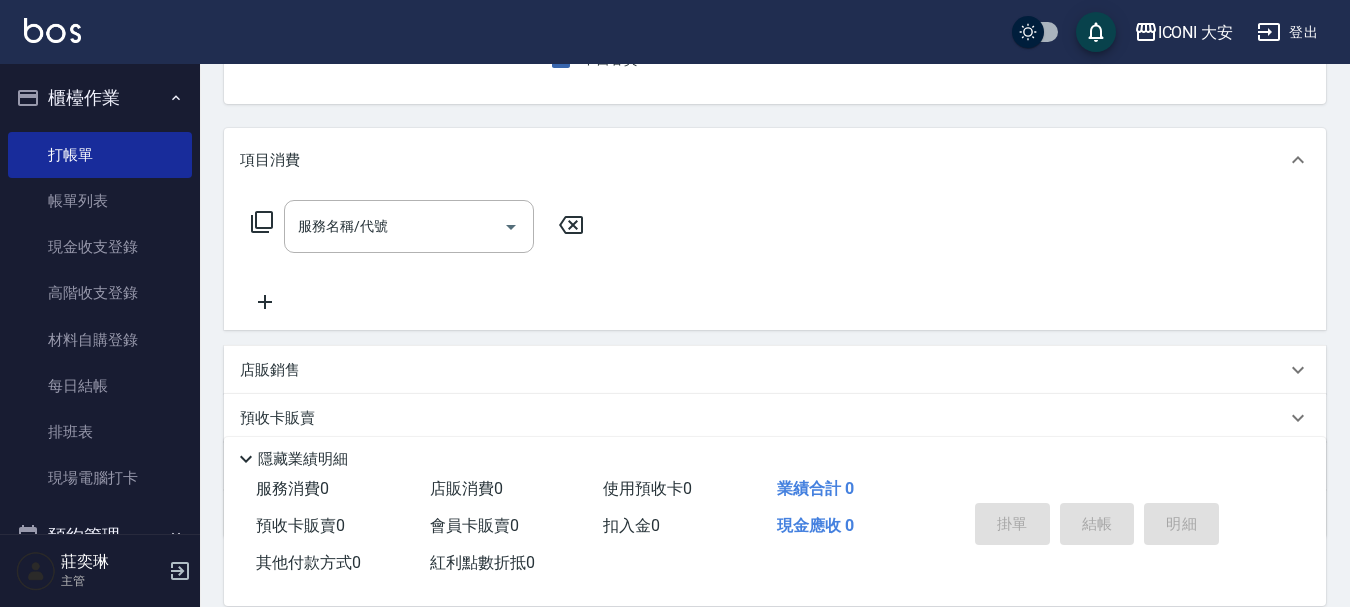 click 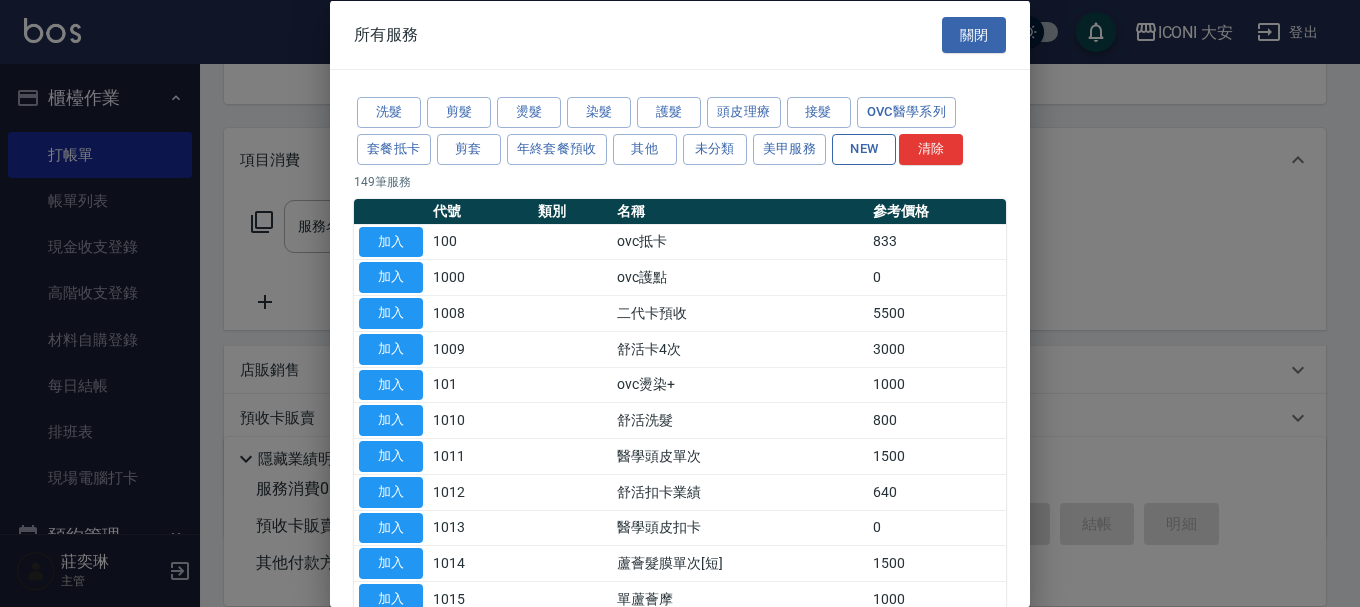 click on "NEW" at bounding box center (864, 148) 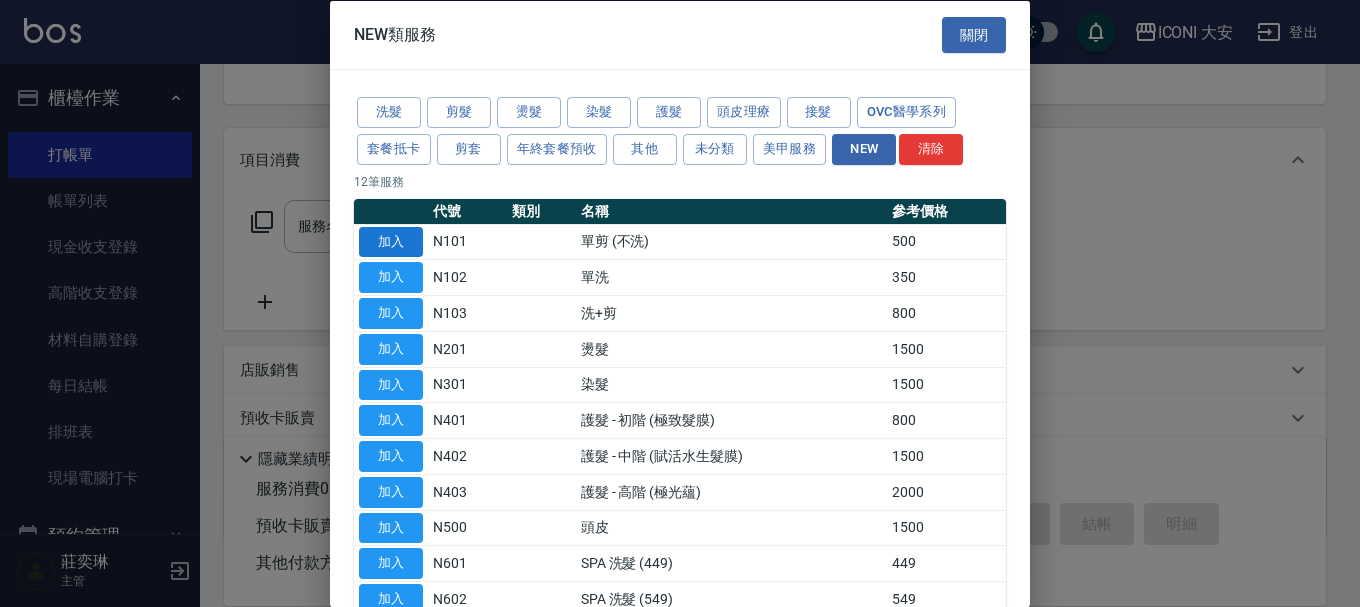click on "加入" at bounding box center (391, 241) 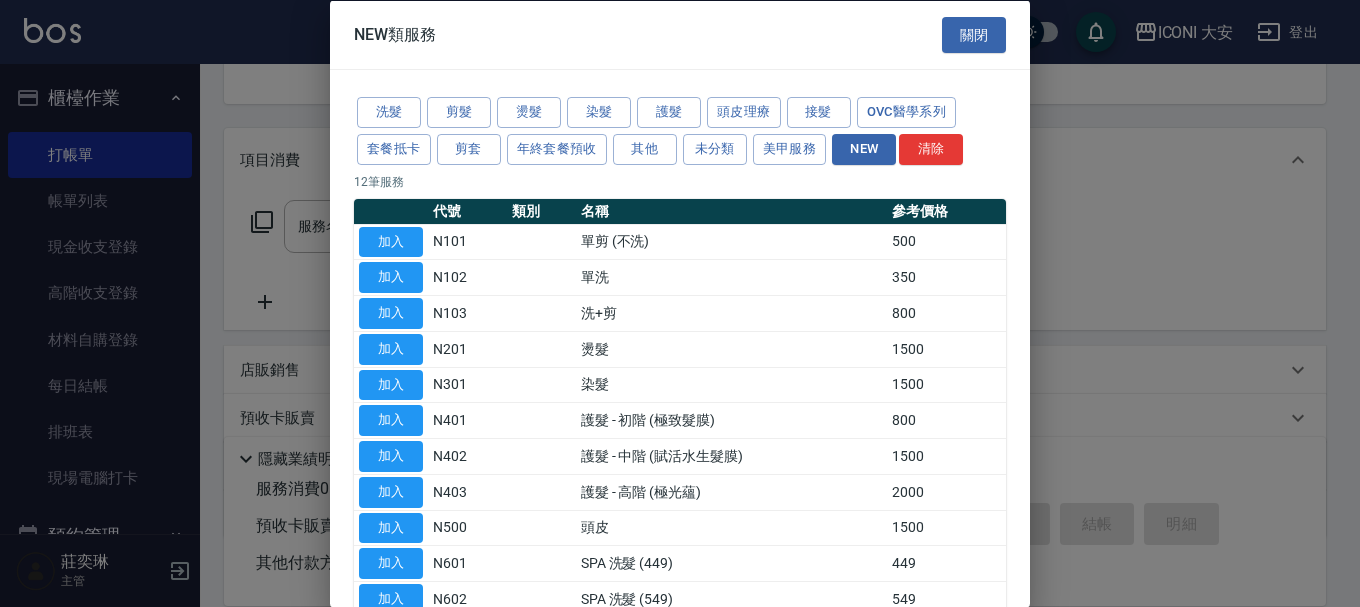 type on "單剪 (不洗)(N101)" 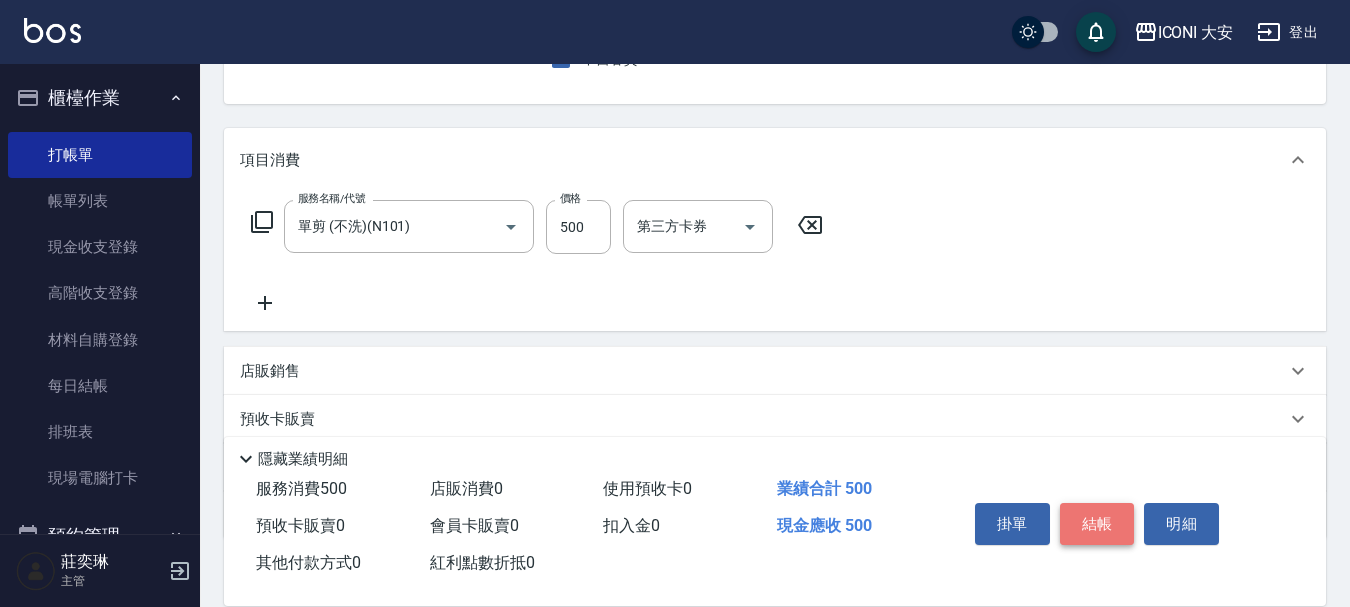 click on "結帳" at bounding box center [1097, 524] 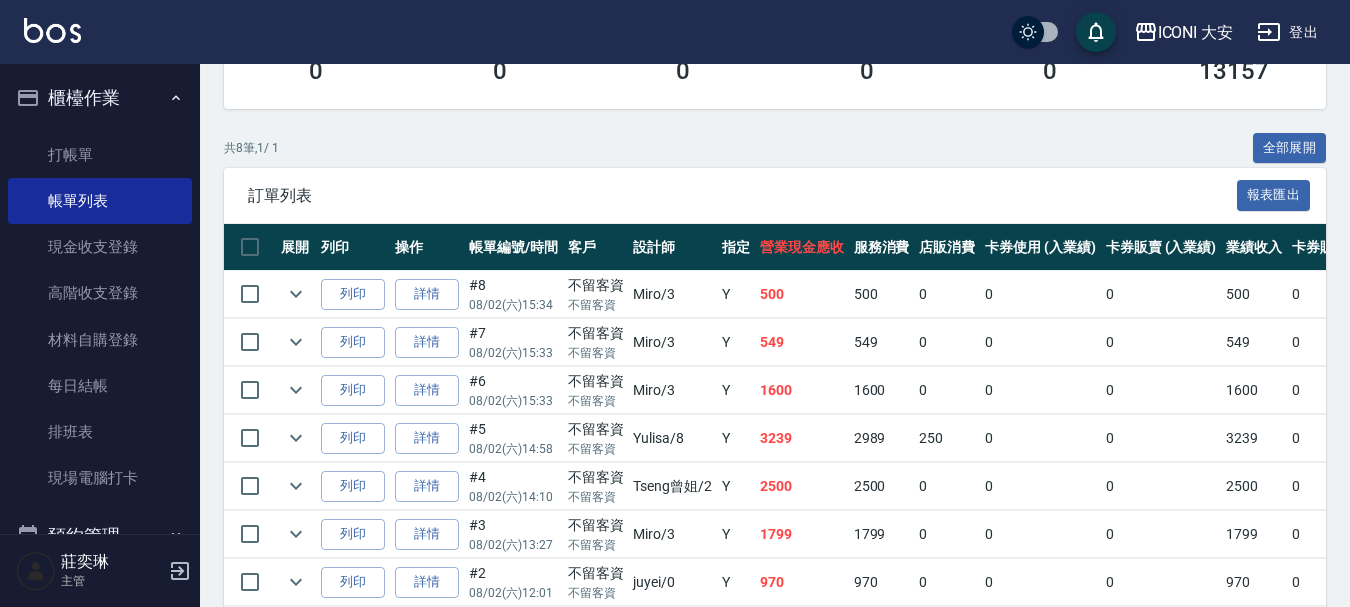 scroll, scrollTop: 400, scrollLeft: 0, axis: vertical 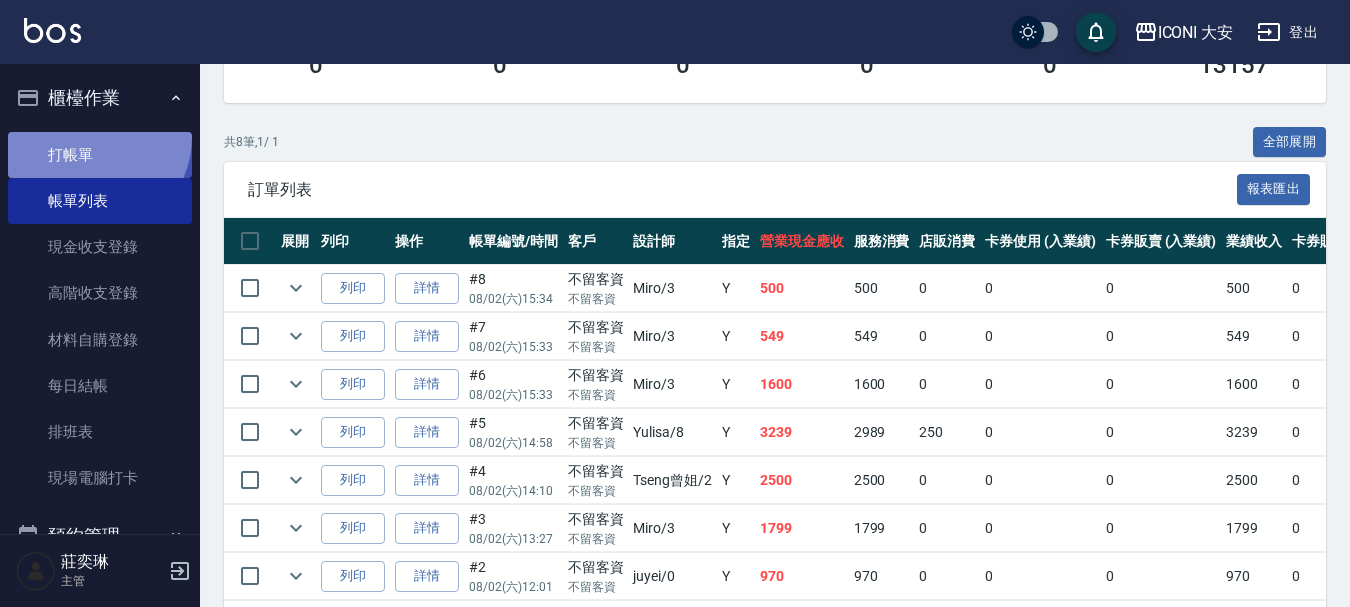 click on "打帳單" at bounding box center [100, 155] 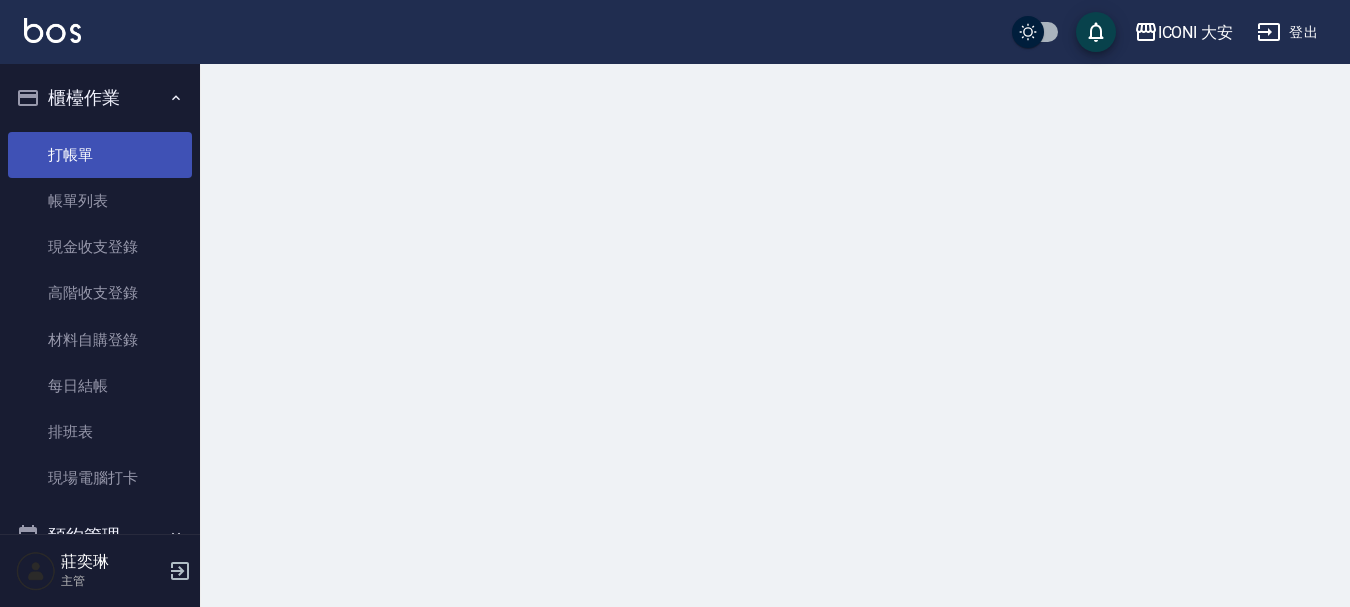 scroll, scrollTop: 0, scrollLeft: 0, axis: both 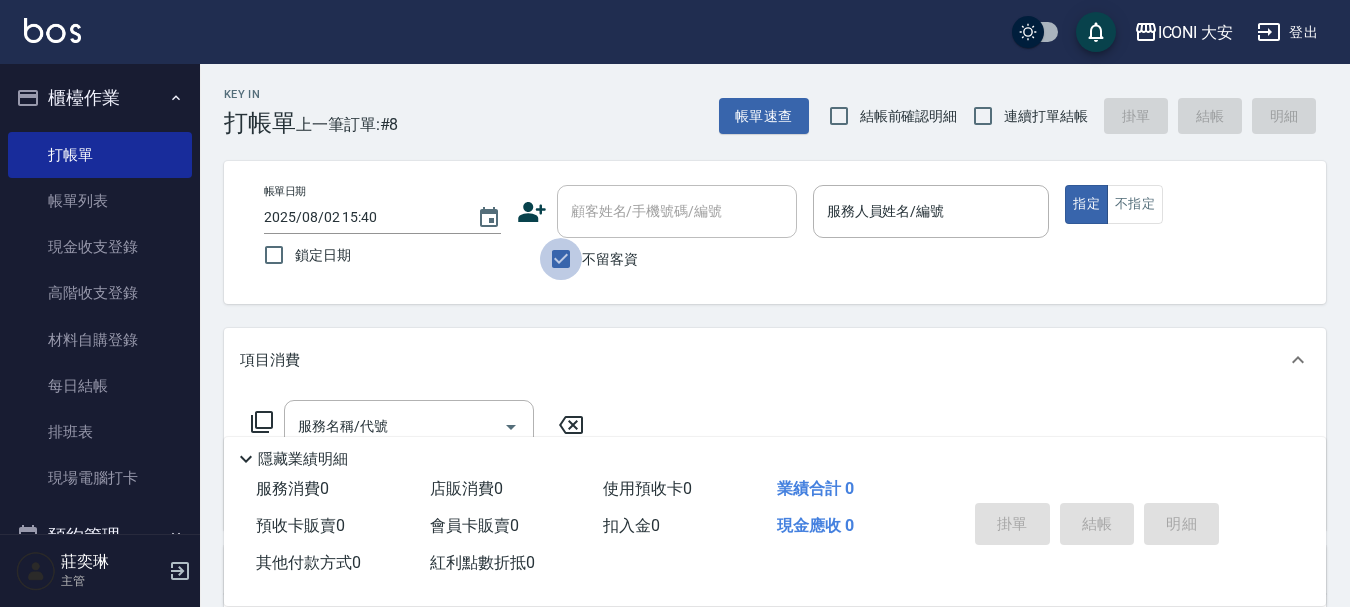 click on "不留客資" at bounding box center (561, 259) 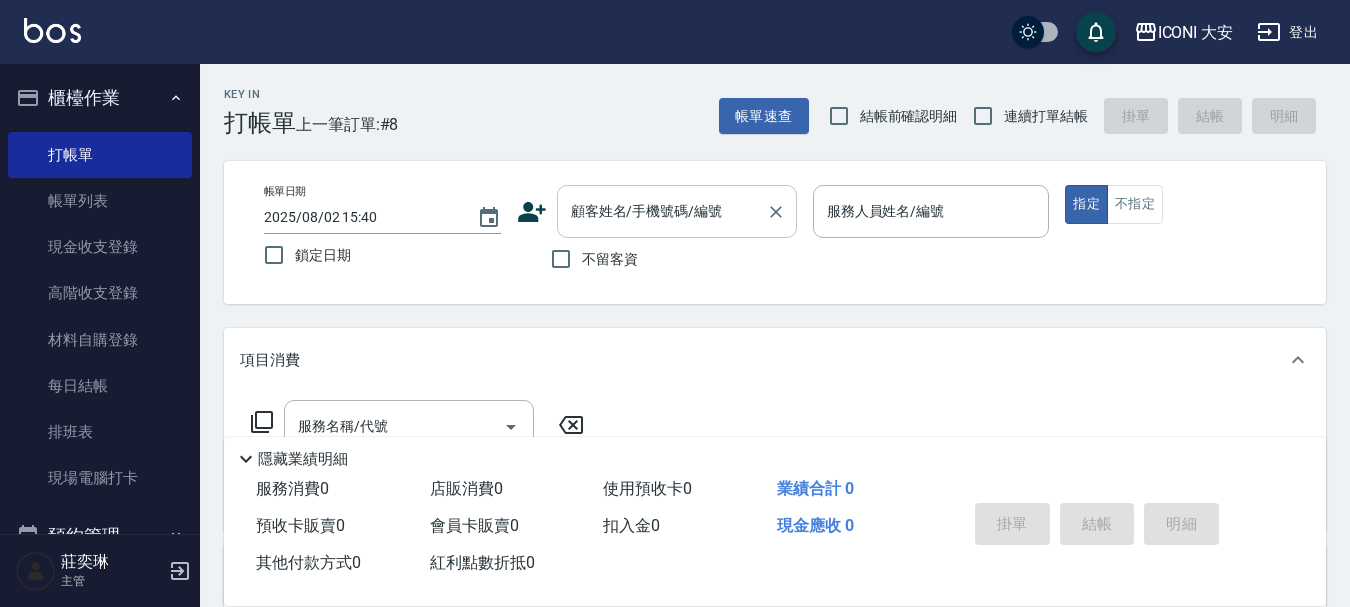click on "顧客姓名/手機號碼/編號" at bounding box center (662, 211) 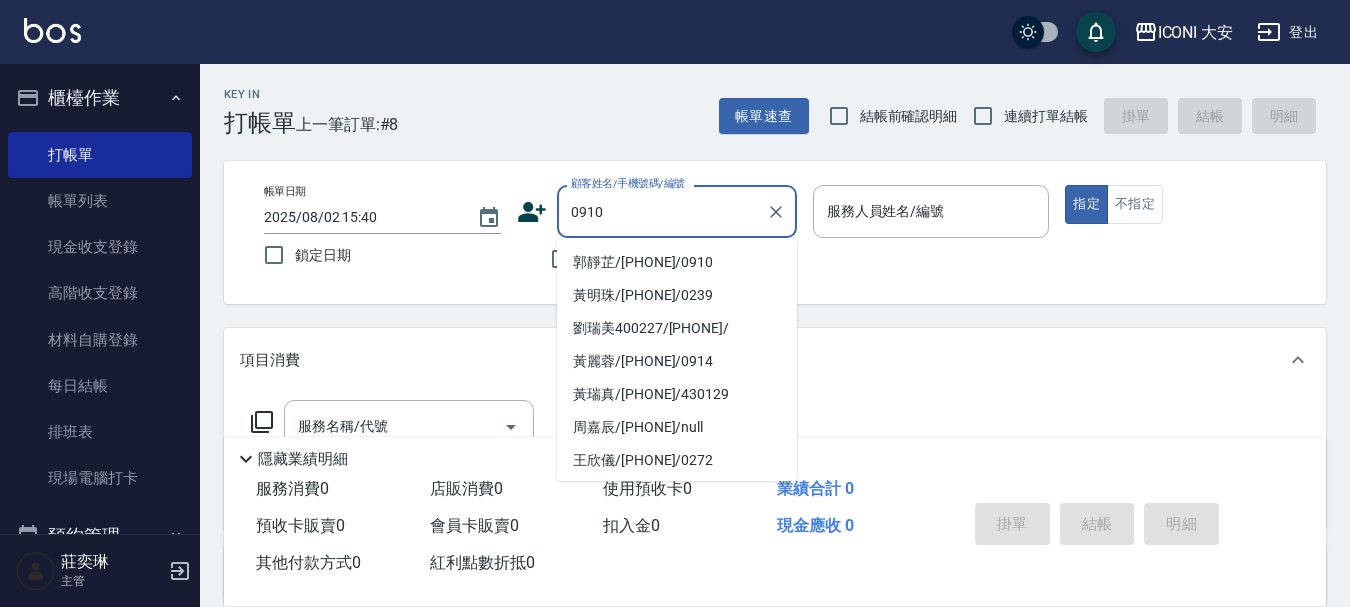 click on "郭靜芷/[PHONE]/0910" at bounding box center (677, 262) 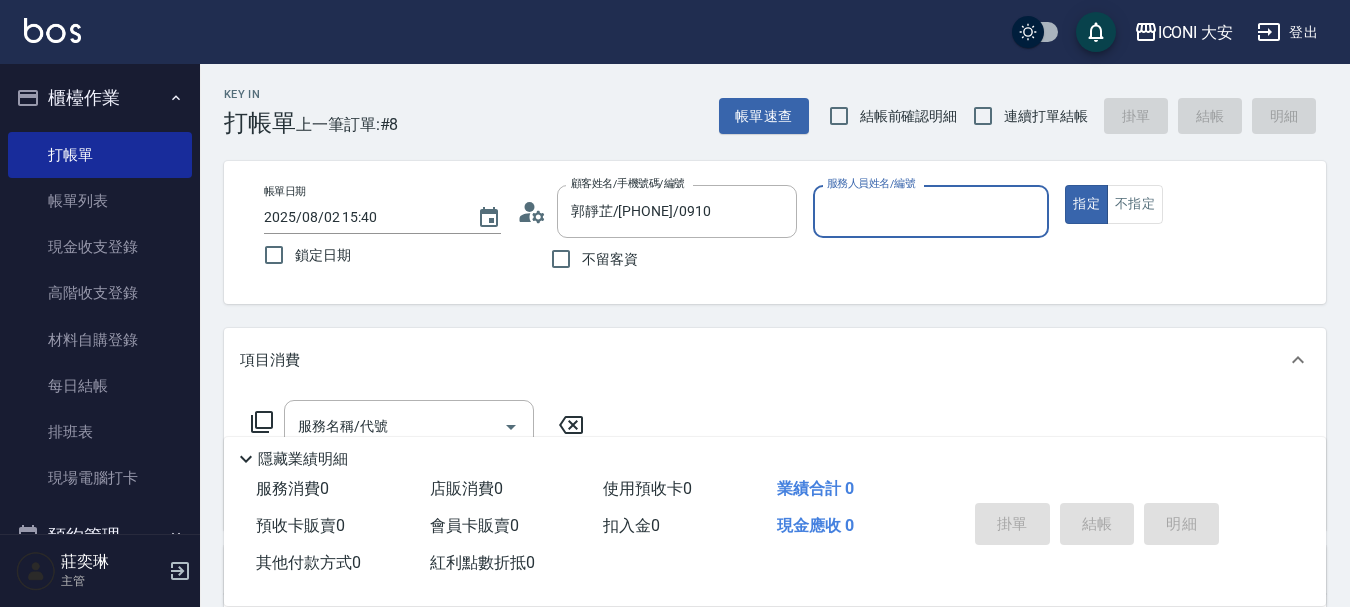 type on "Happy-9" 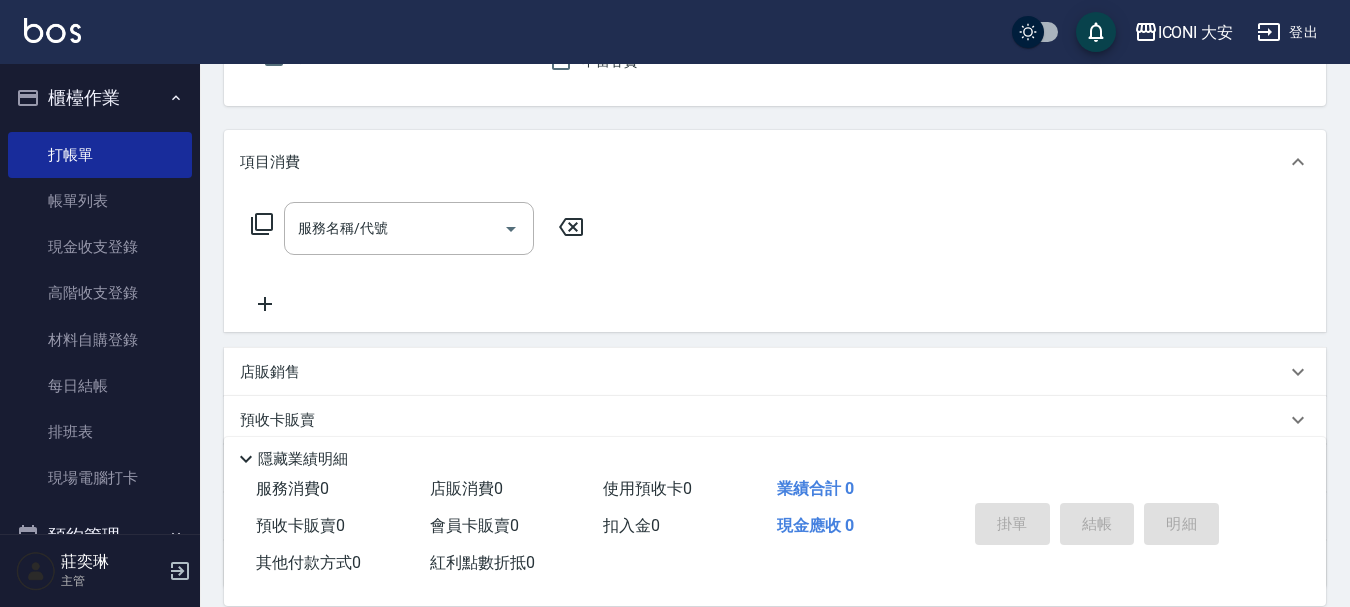 scroll, scrollTop: 300, scrollLeft: 0, axis: vertical 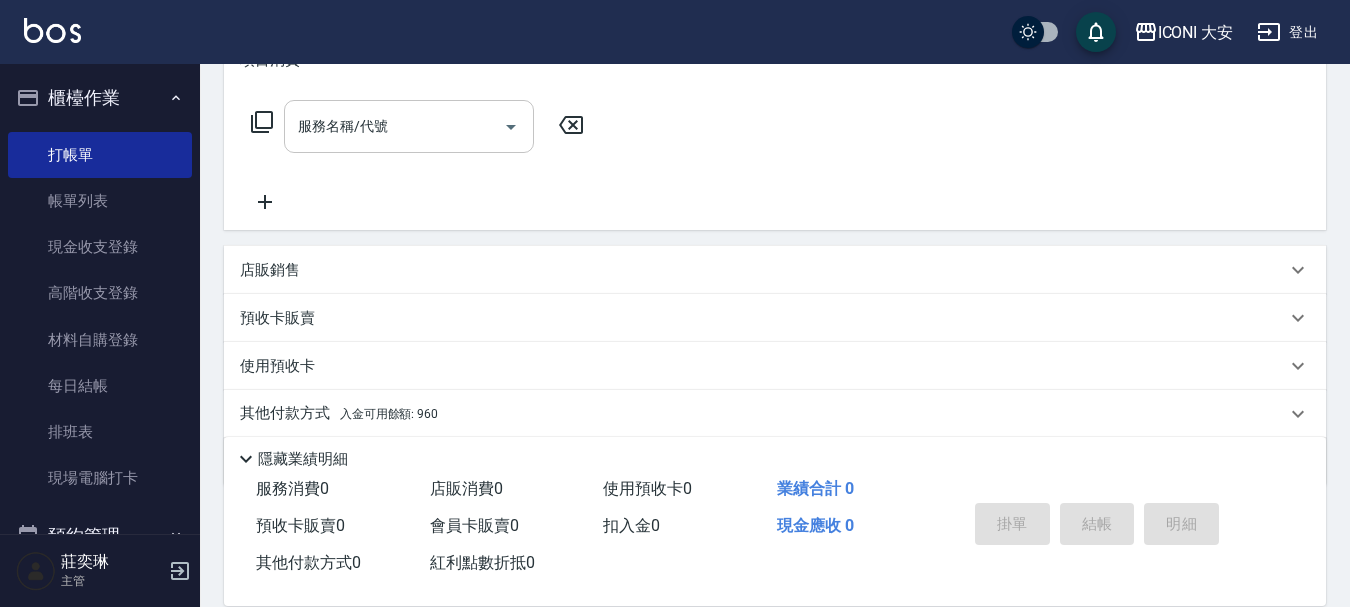 click on "服務名稱/代號" at bounding box center [409, 126] 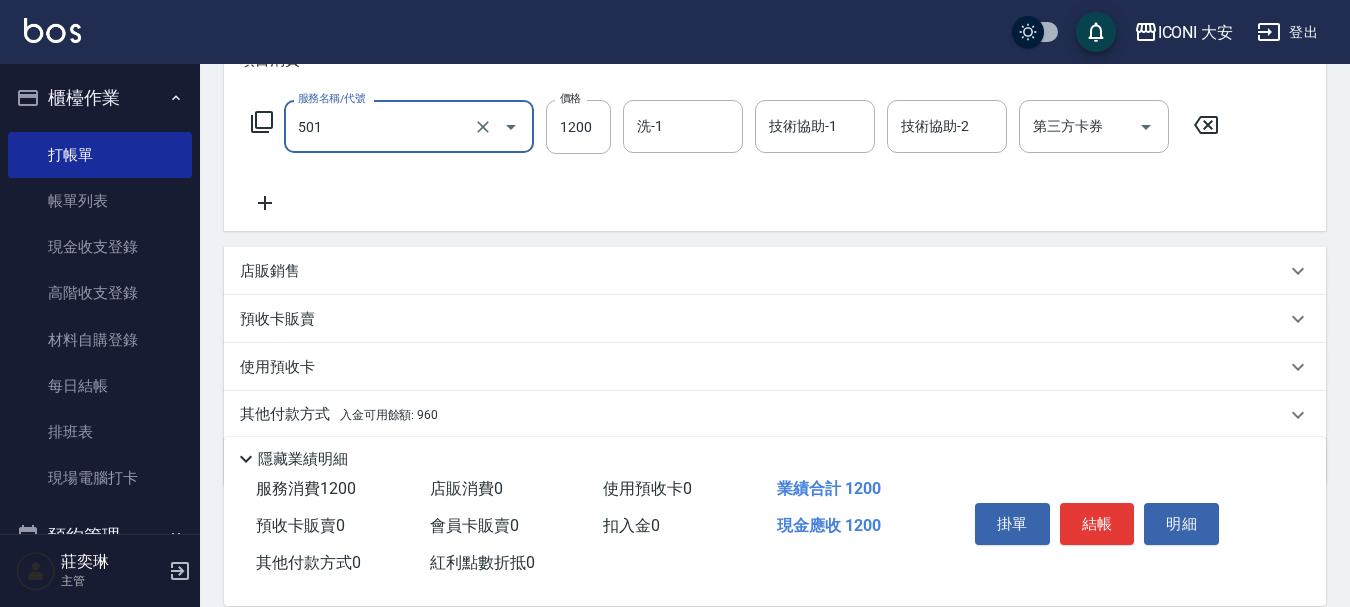 type on "染髮(501)" 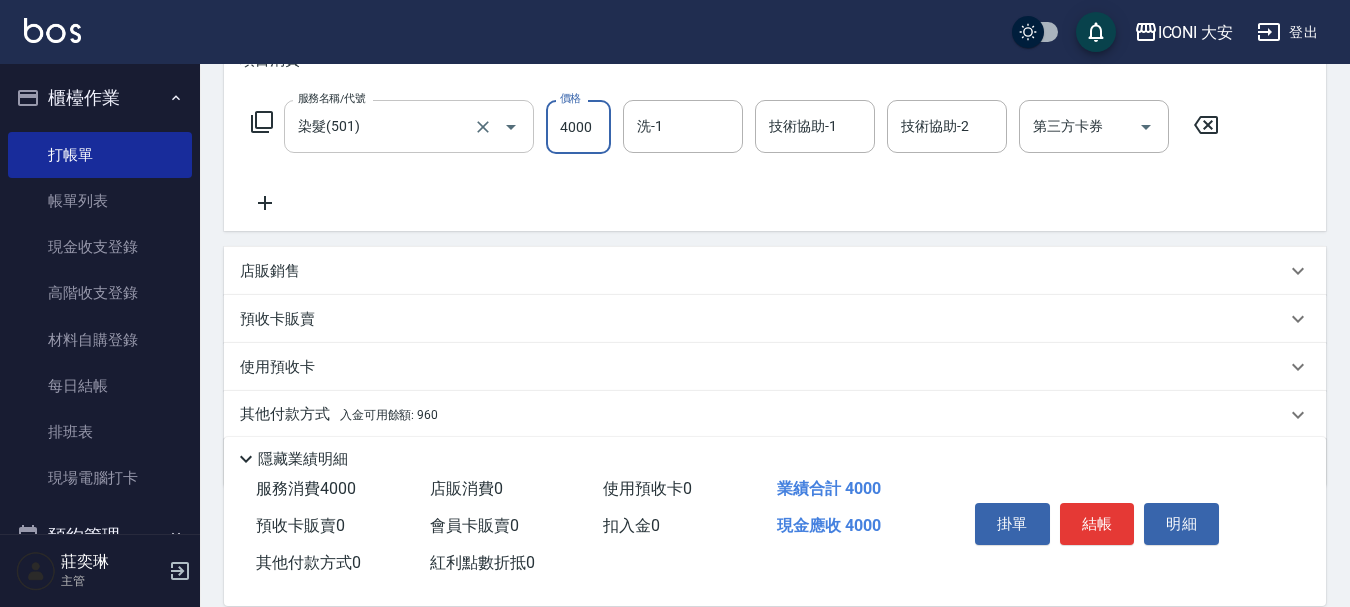 type on "4000" 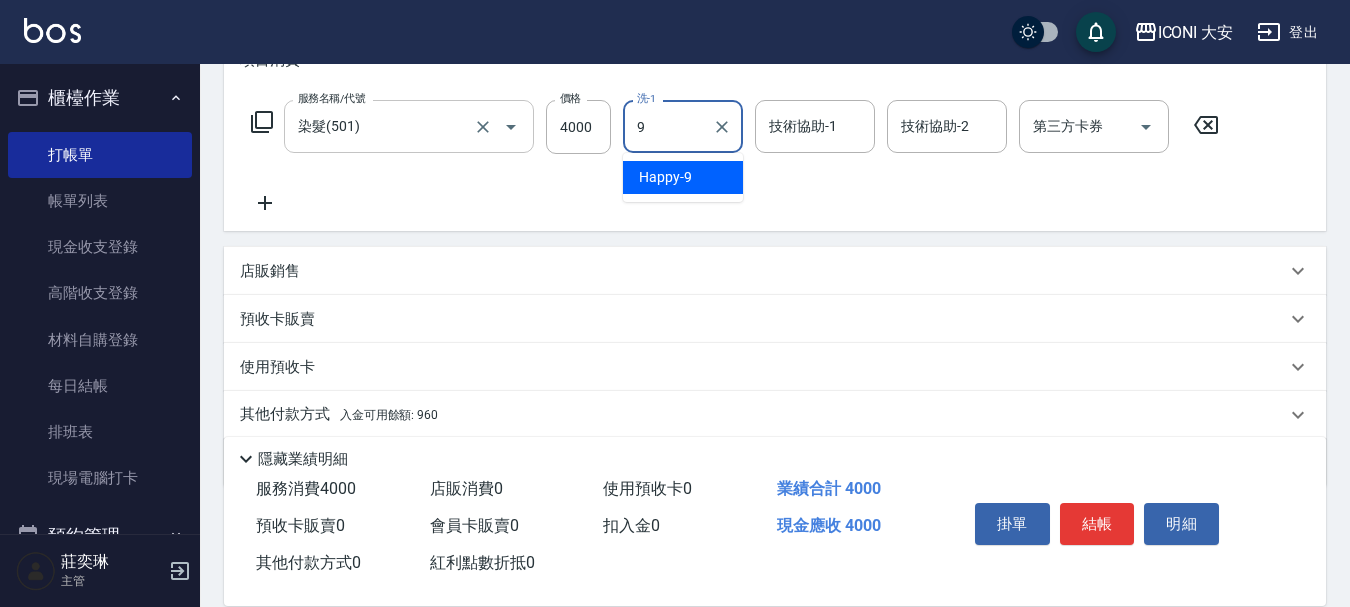 type on "Happy-9" 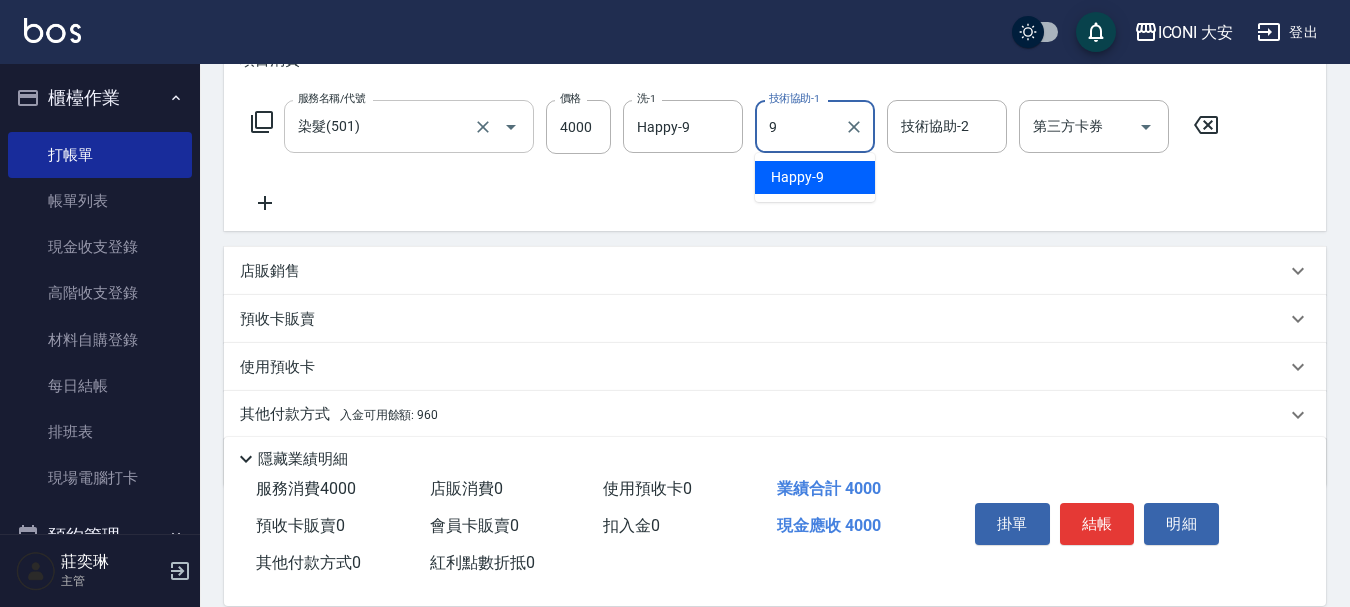 type on "Happy-9" 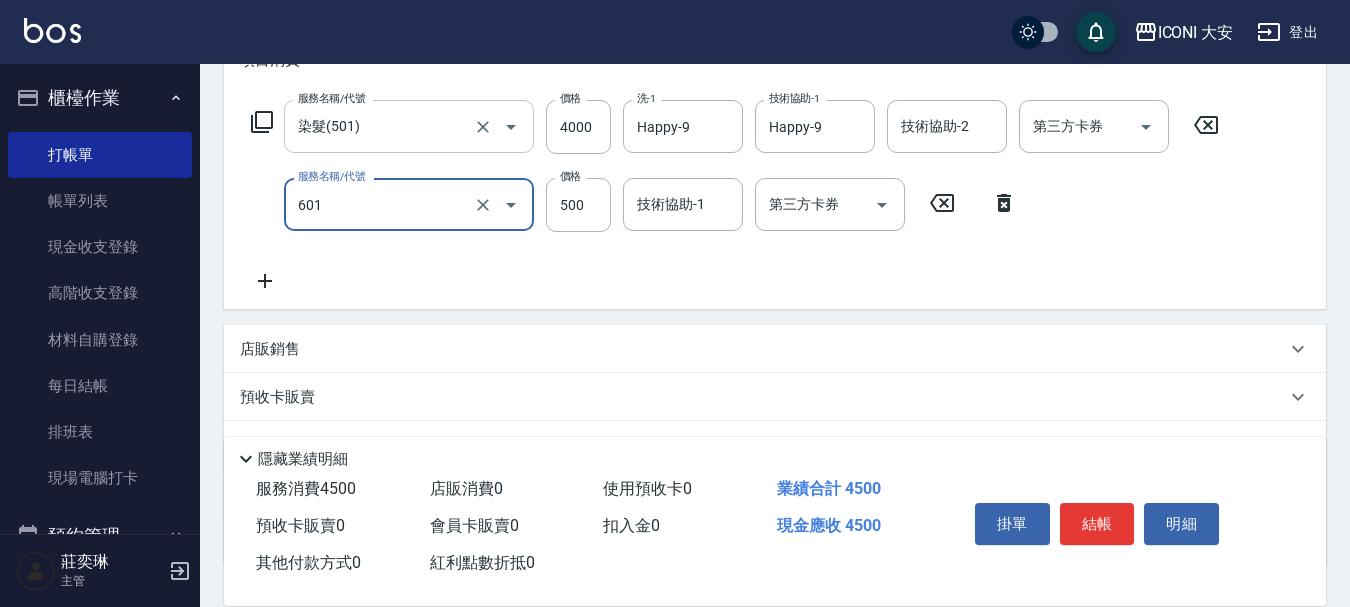 type on "護髮(自備)(601)" 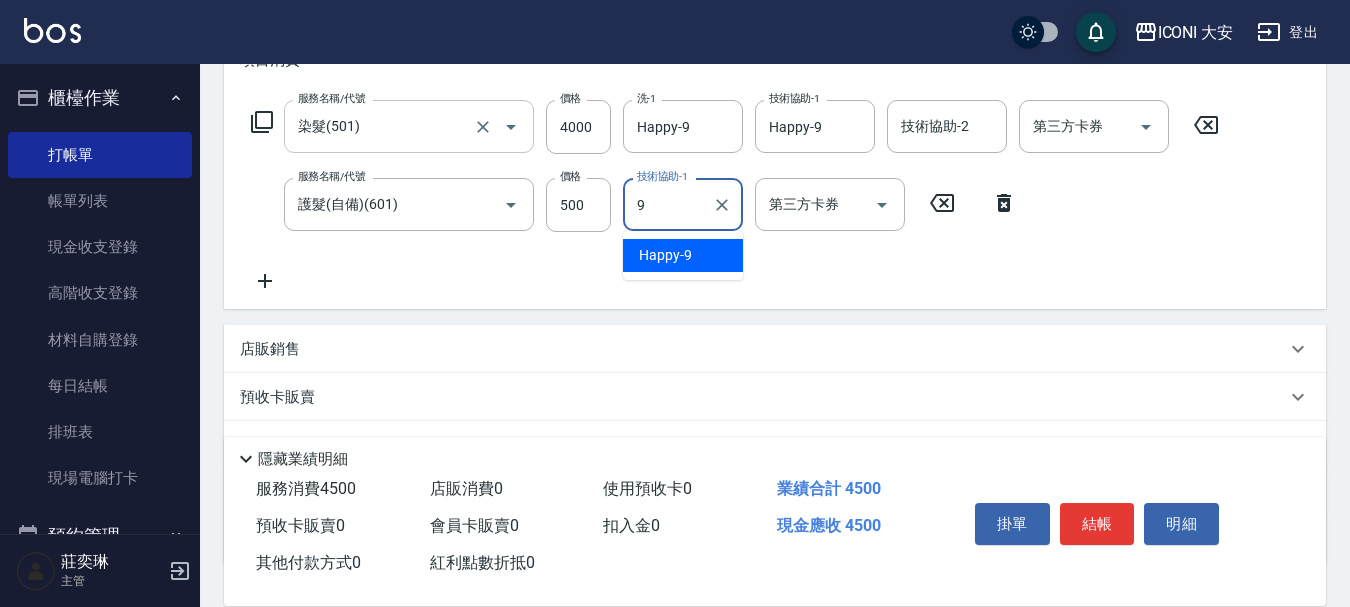 type on "Happy-9" 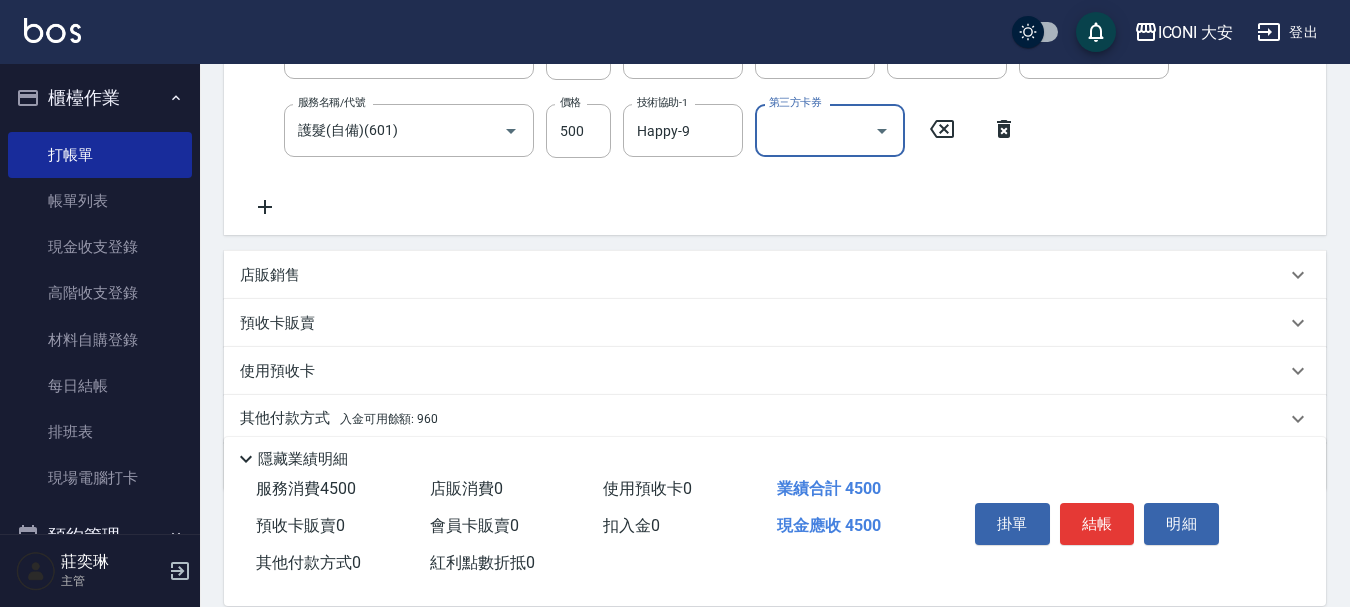 scroll, scrollTop: 450, scrollLeft: 0, axis: vertical 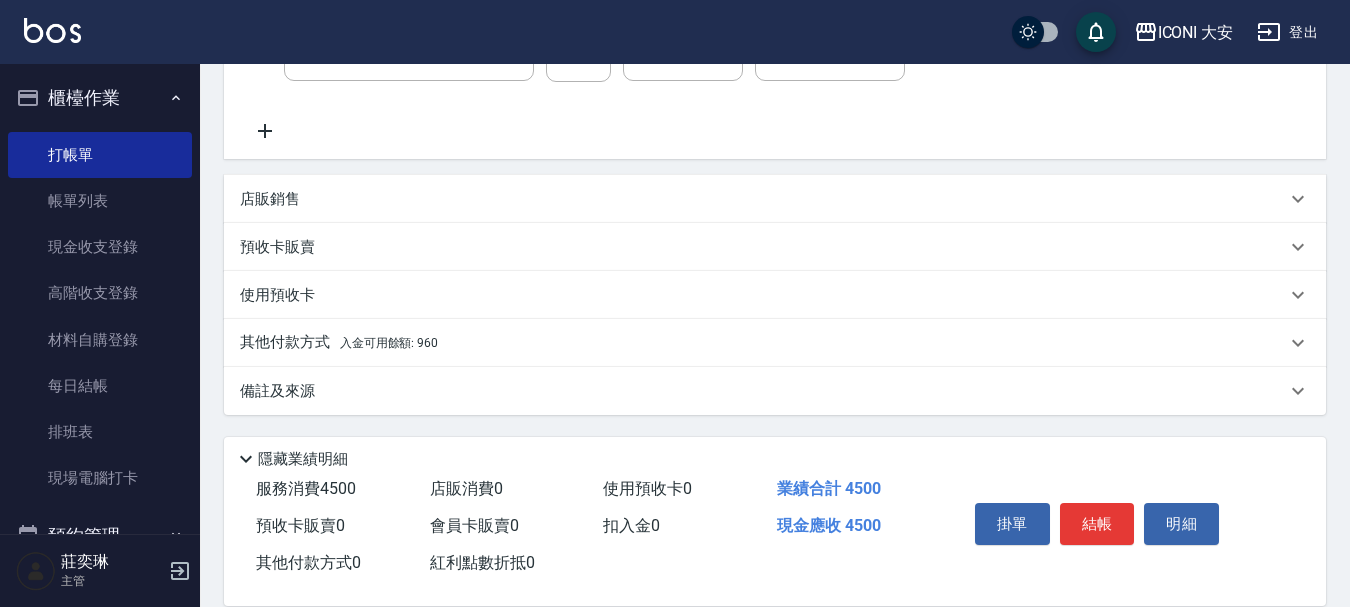 click on "入金可用餘額: 960" at bounding box center (389, 343) 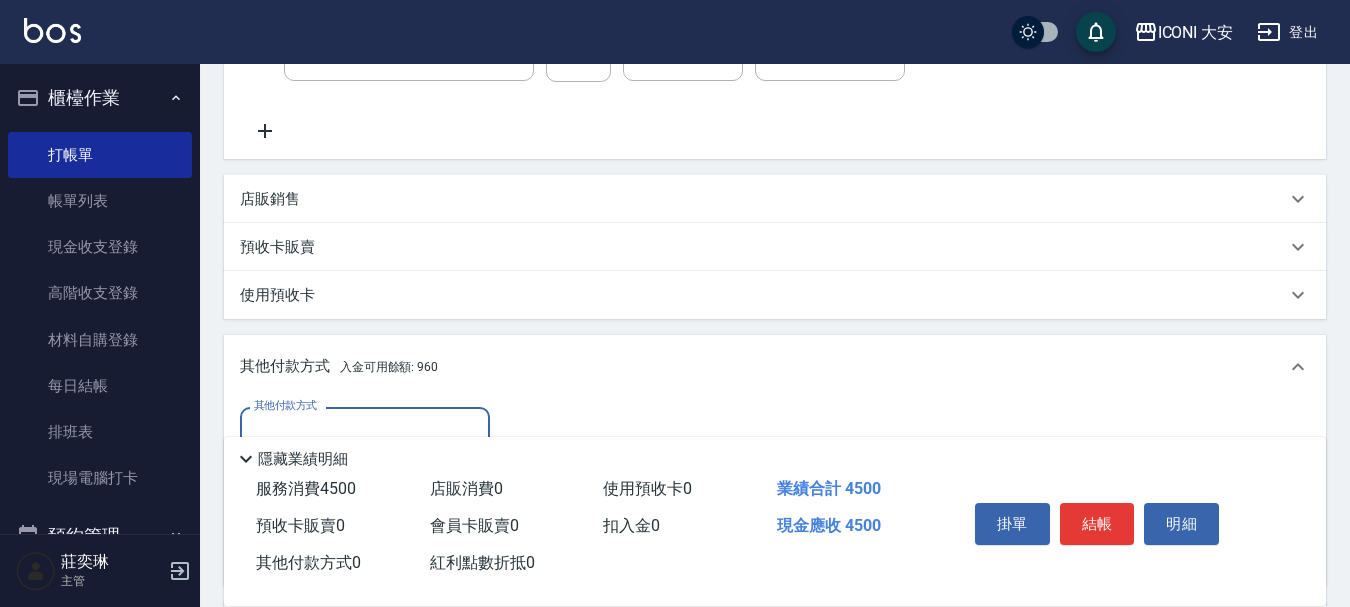 scroll, scrollTop: 0, scrollLeft: 0, axis: both 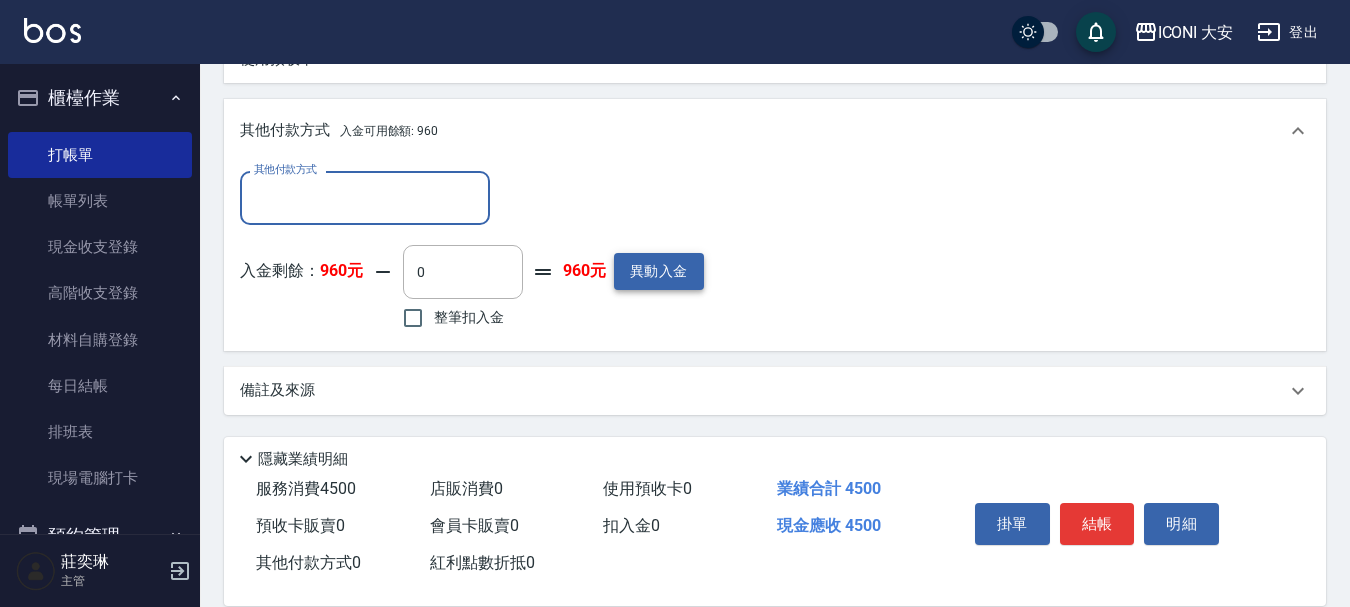 click on "異動入金" at bounding box center [659, 271] 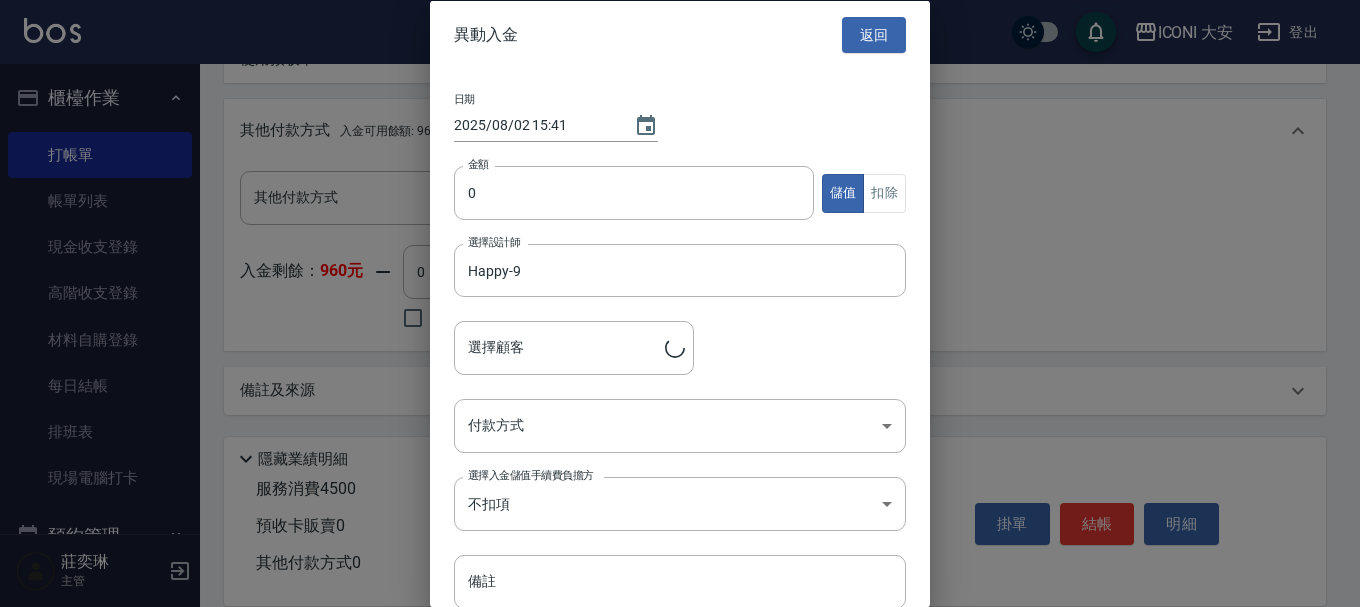 type on "郭靜芷/[PHONE]/0910" 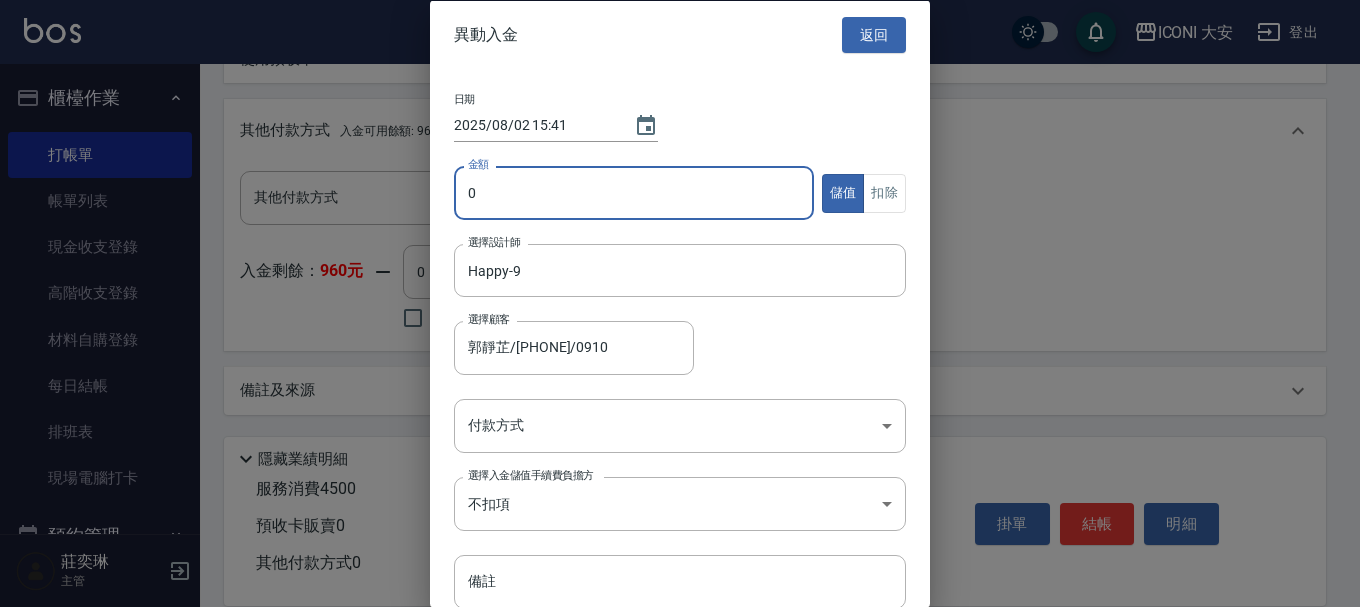 click on "0" at bounding box center (634, 193) 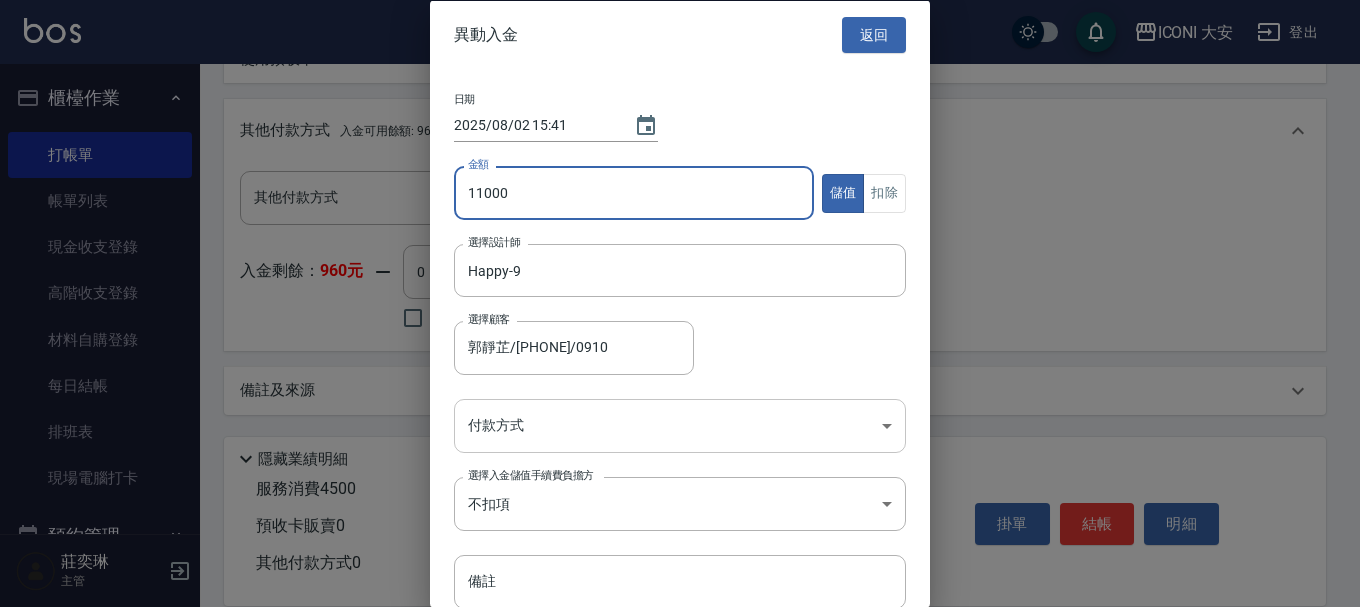 scroll, scrollTop: 81, scrollLeft: 0, axis: vertical 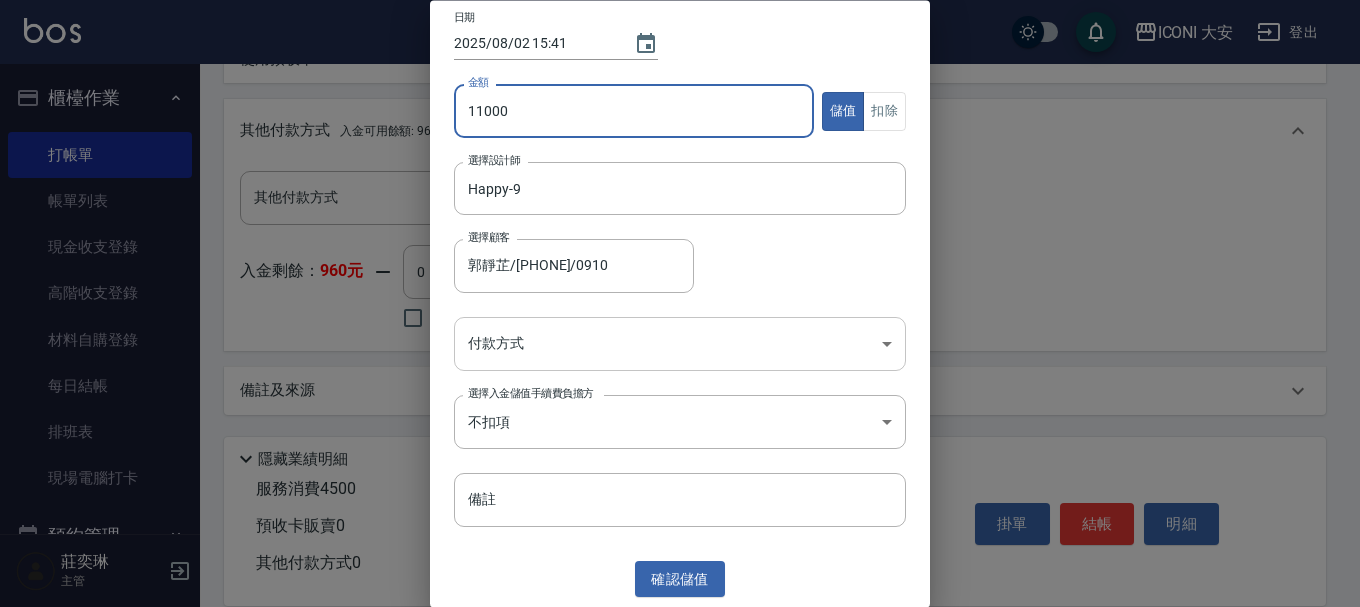 type on "11000" 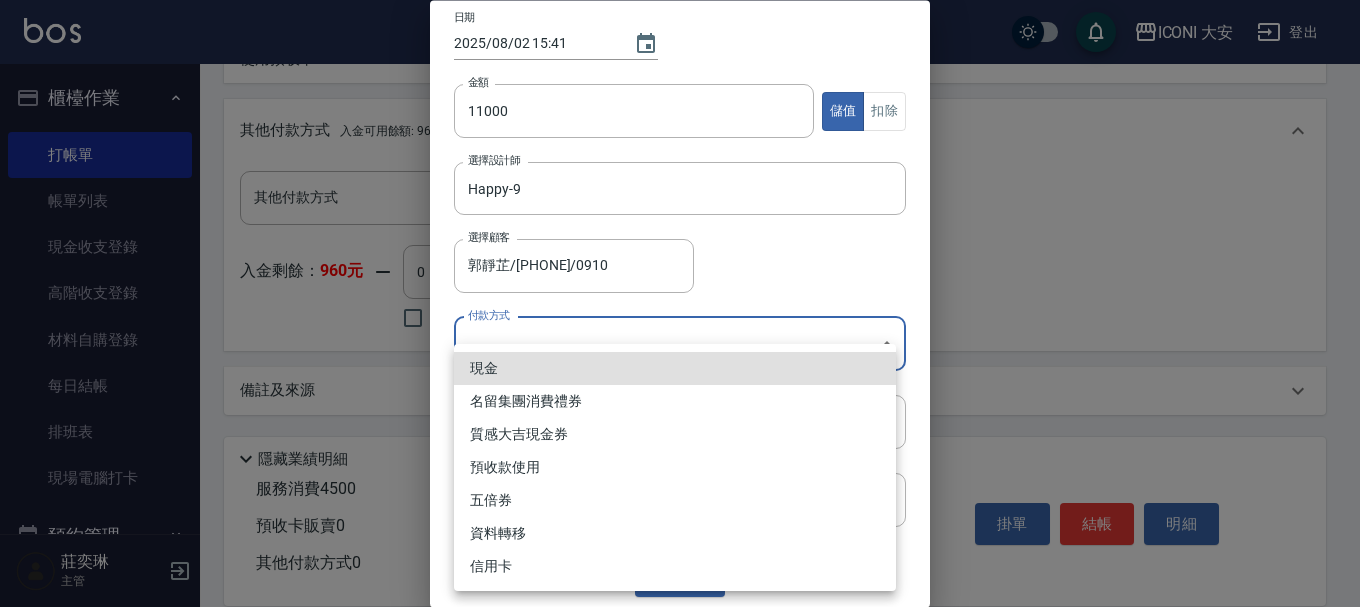 click on "ICONI 大安 登出 櫃檯作業 打帳單 帳單列表 現金收支登錄 高階收支登錄 材料自購登錄 每日結帳 排班表 現場電腦打卡 預約管理 預約管理 單日預約紀錄 單週預約紀錄 報表及分析 報表目錄 店家日報表 互助日報表 互助點數明細 設計師日報表 設計師抽成報表 店販抽成明細 客戶管理 客戶列表 卡券管理 入金管理 員工及薪資 員工列表 全店打卡記錄 每月薪資維護 薪資條 商品管理 商品分類設定 商品列表 資料設定 服務分類設定 服務項目設定 預收卡設定 支付方式設定 第三方卡券設定 [FIRST] [LAST] 主管 Key In 打帳單 上一筆訂單:#8 帳單速查 結帳前確認明細 連續打單結帳 掛單 結帳 明細 帳單日期 [DATE] [TIME] 鎖定日期 顧客姓名/手機號碼/編號 [LAST] / [PHONE] / [NUMBER] 顧客姓名/手機號碼/編號 不留客資 服務人員姓名/編號 Happy-9 服務人員姓名/編號 指定 不指定 項目消費 染髮(501) 4000" at bounding box center (680, -40) 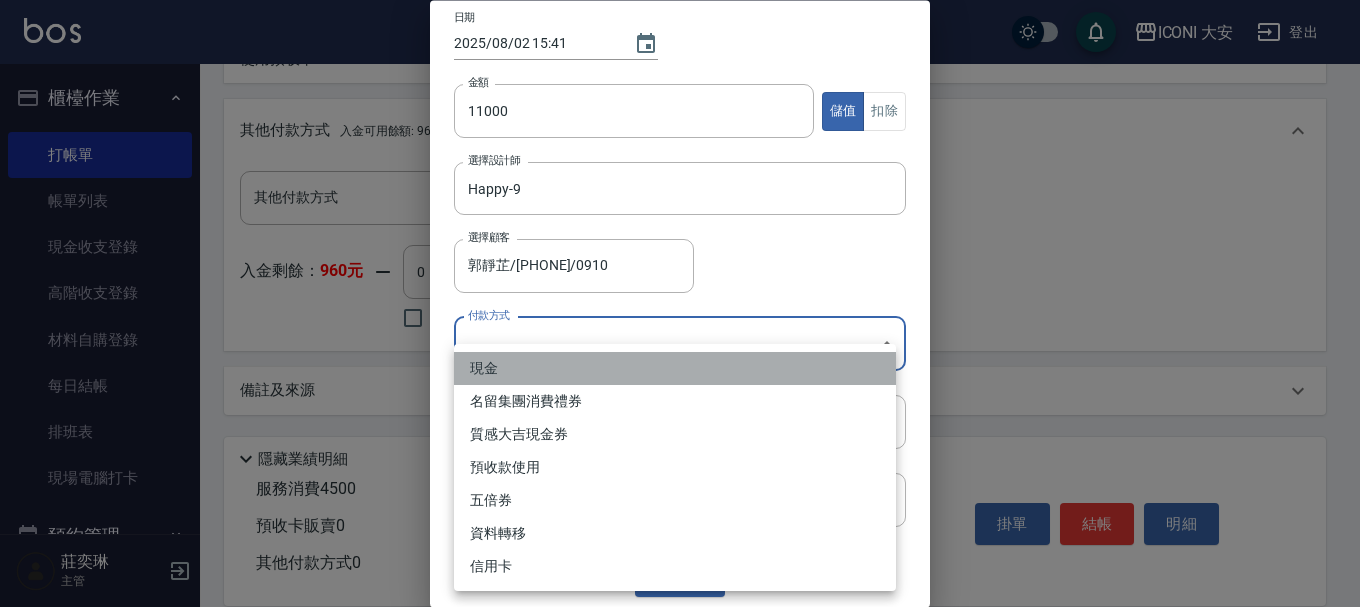 click on "現金" at bounding box center (675, 368) 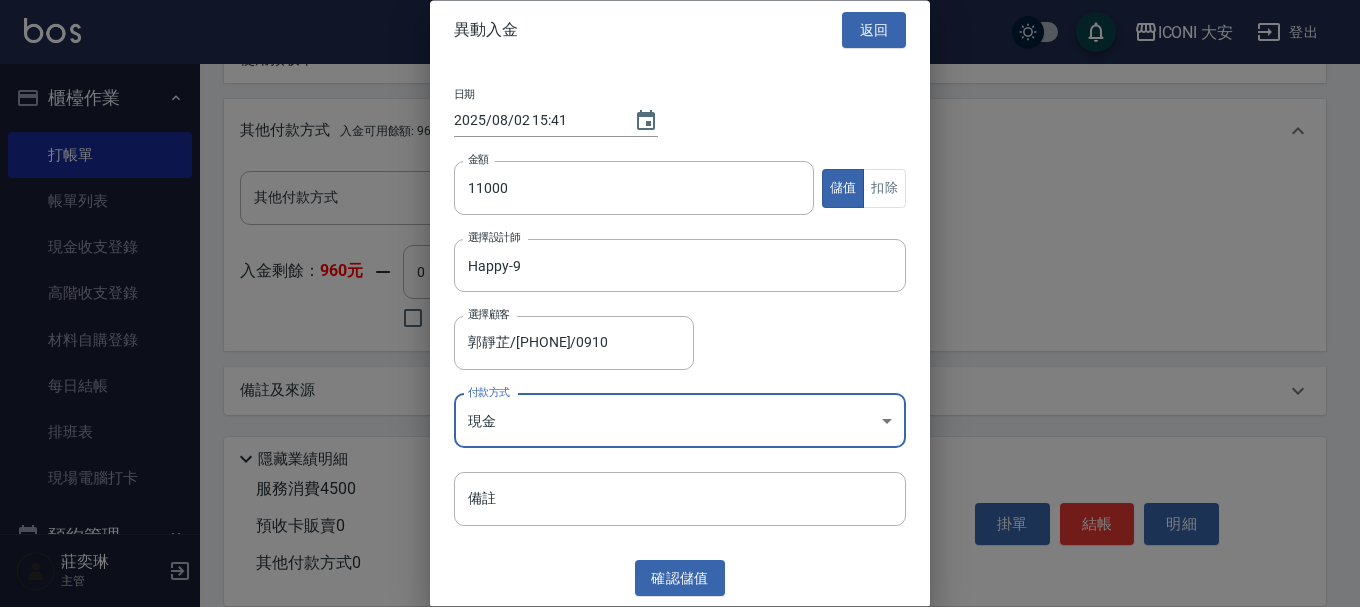 scroll, scrollTop: 3, scrollLeft: 0, axis: vertical 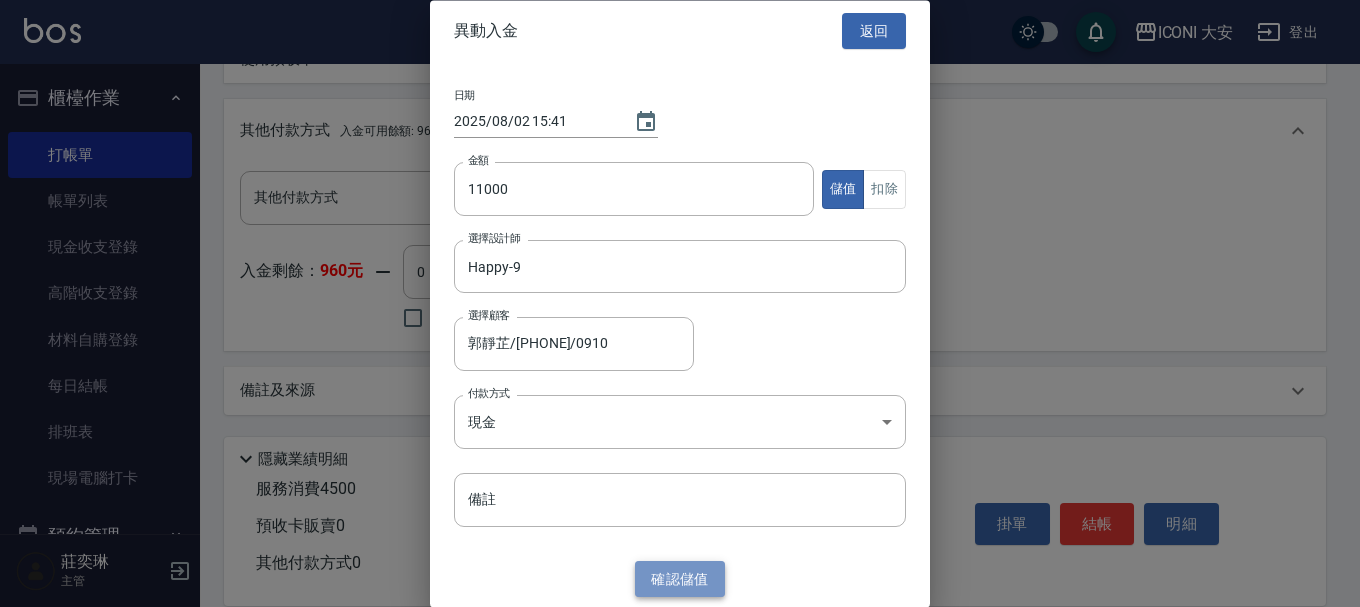 click on "確認 儲值" at bounding box center [680, 579] 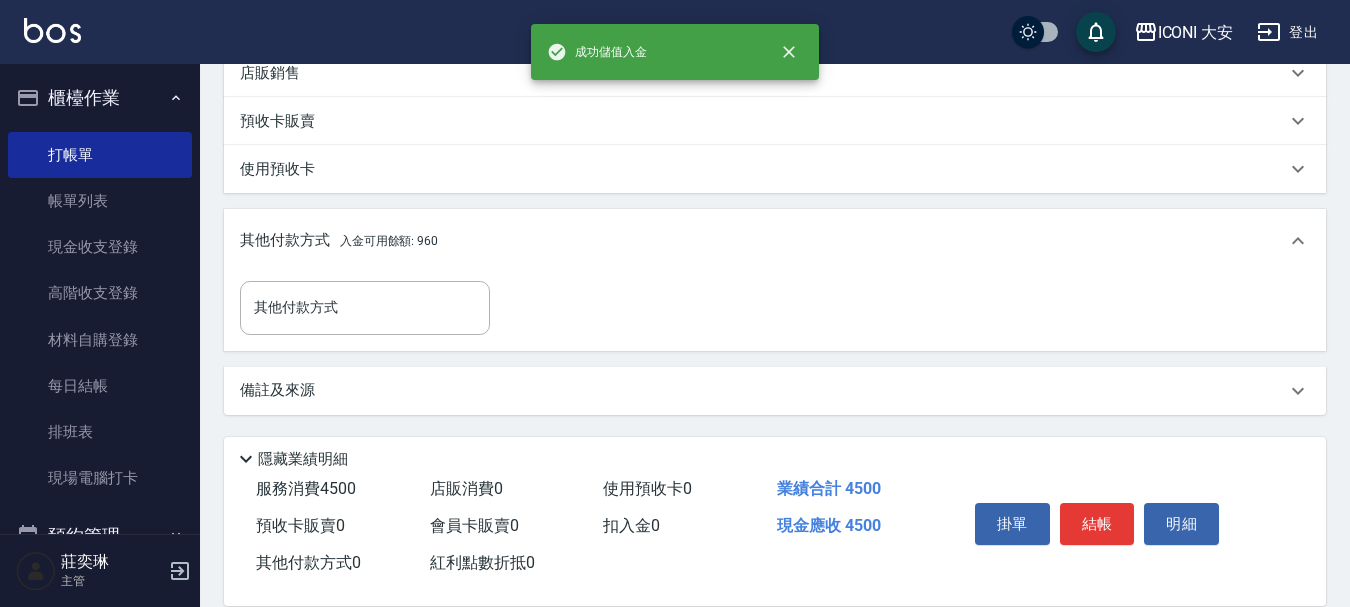 scroll, scrollTop: 686, scrollLeft: 0, axis: vertical 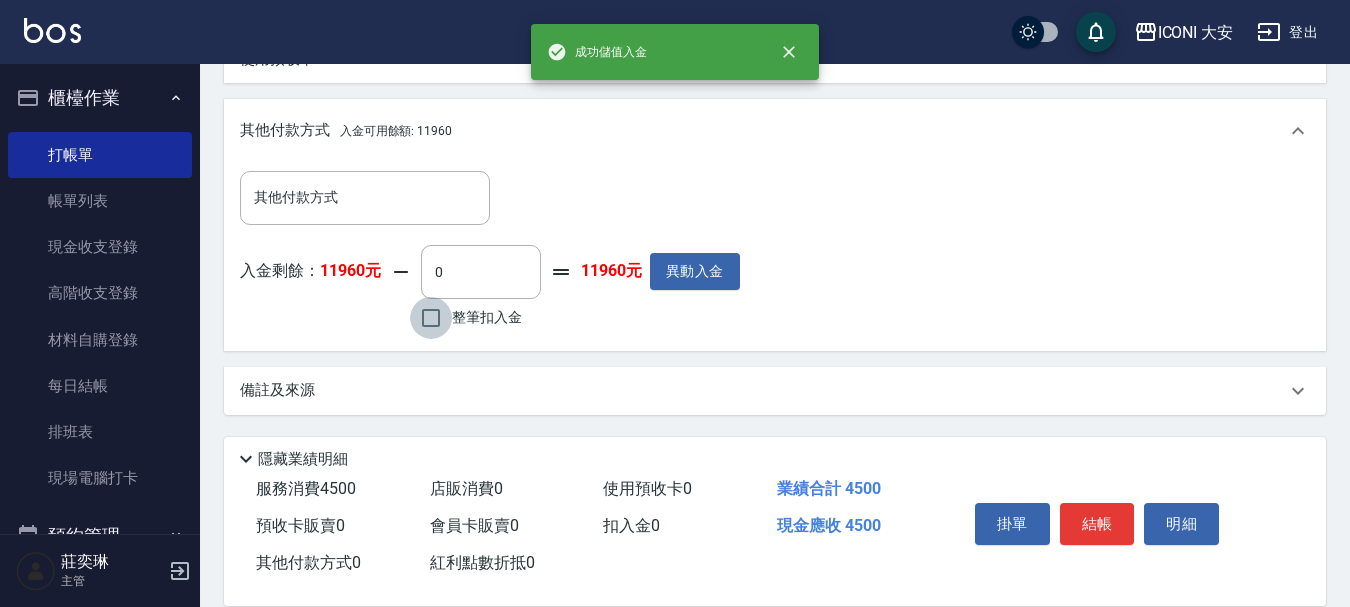 click on "整筆扣入金" at bounding box center (431, 318) 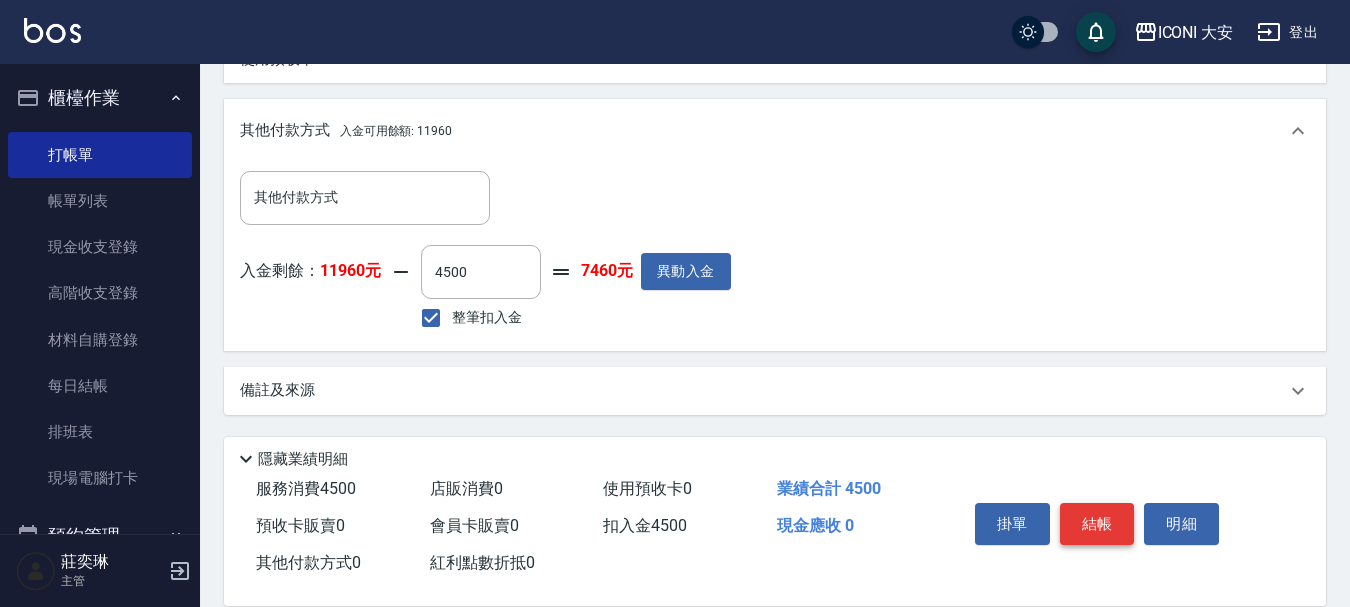click on "結帳" at bounding box center (1097, 524) 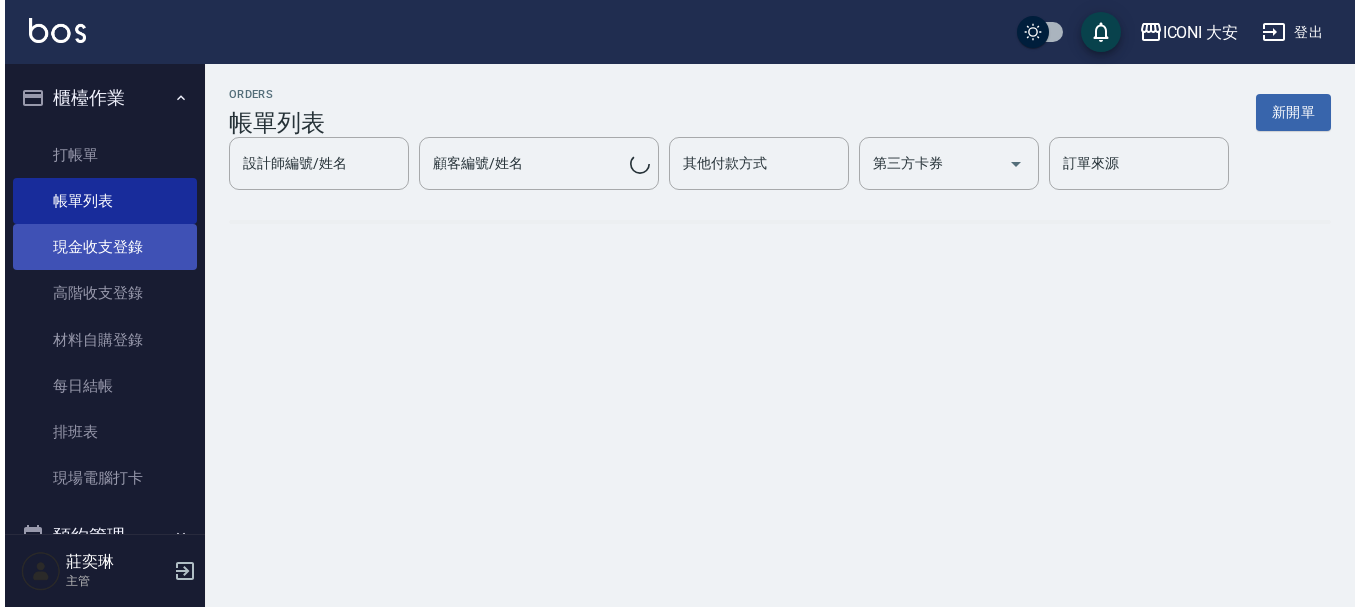 scroll, scrollTop: 0, scrollLeft: 0, axis: both 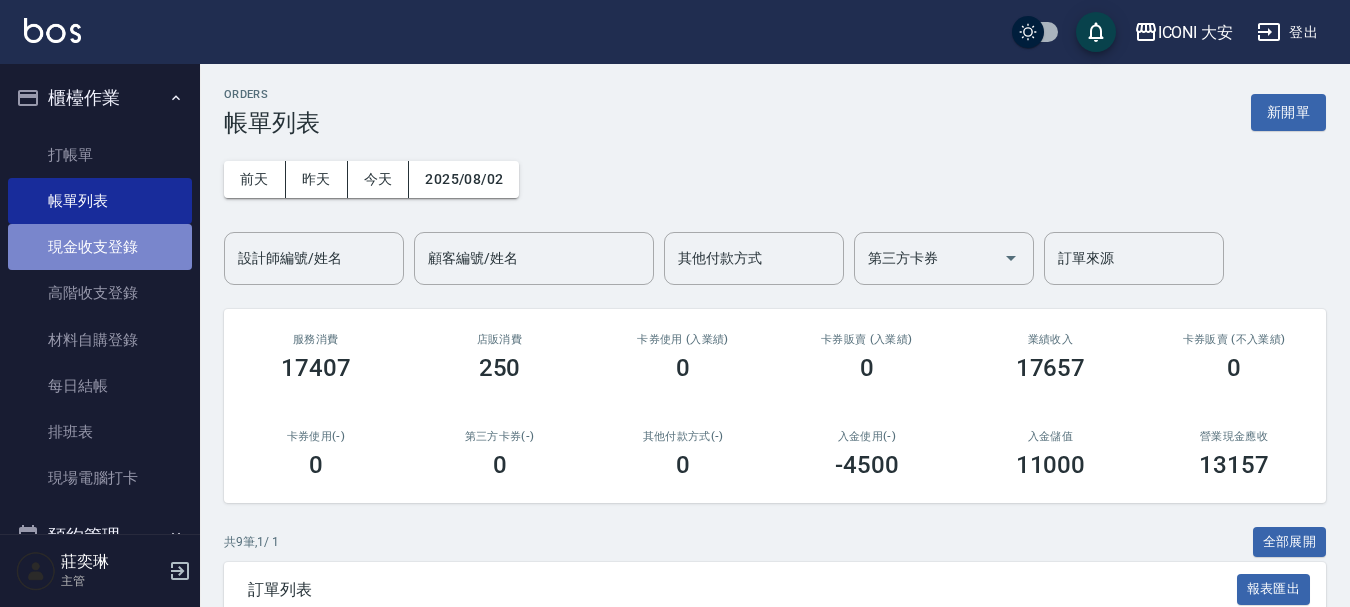 click on "現金收支登錄" at bounding box center (100, 247) 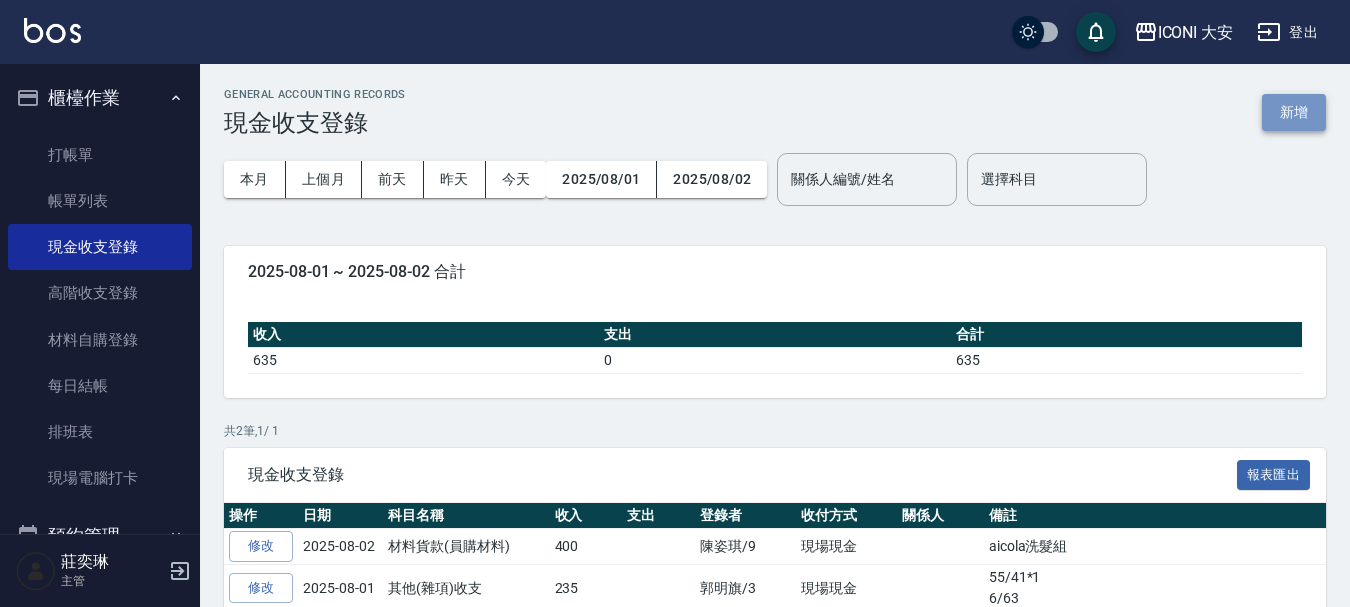 click on "新增" at bounding box center (1294, 112) 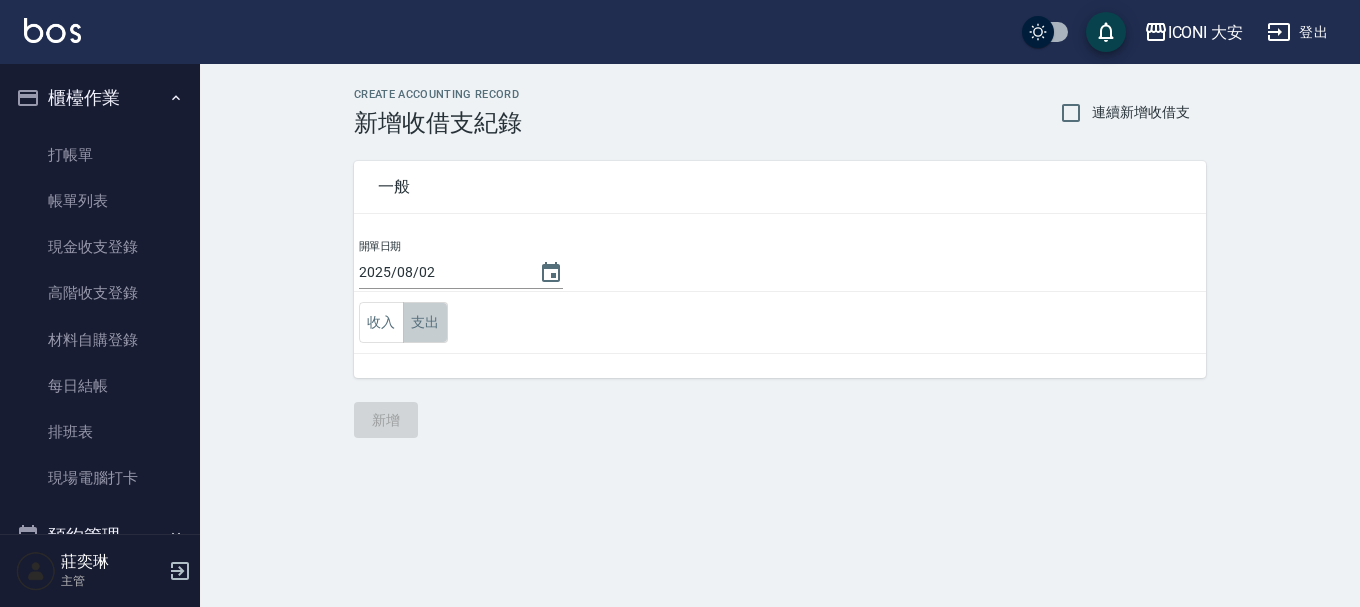 click on "支出" at bounding box center (425, 322) 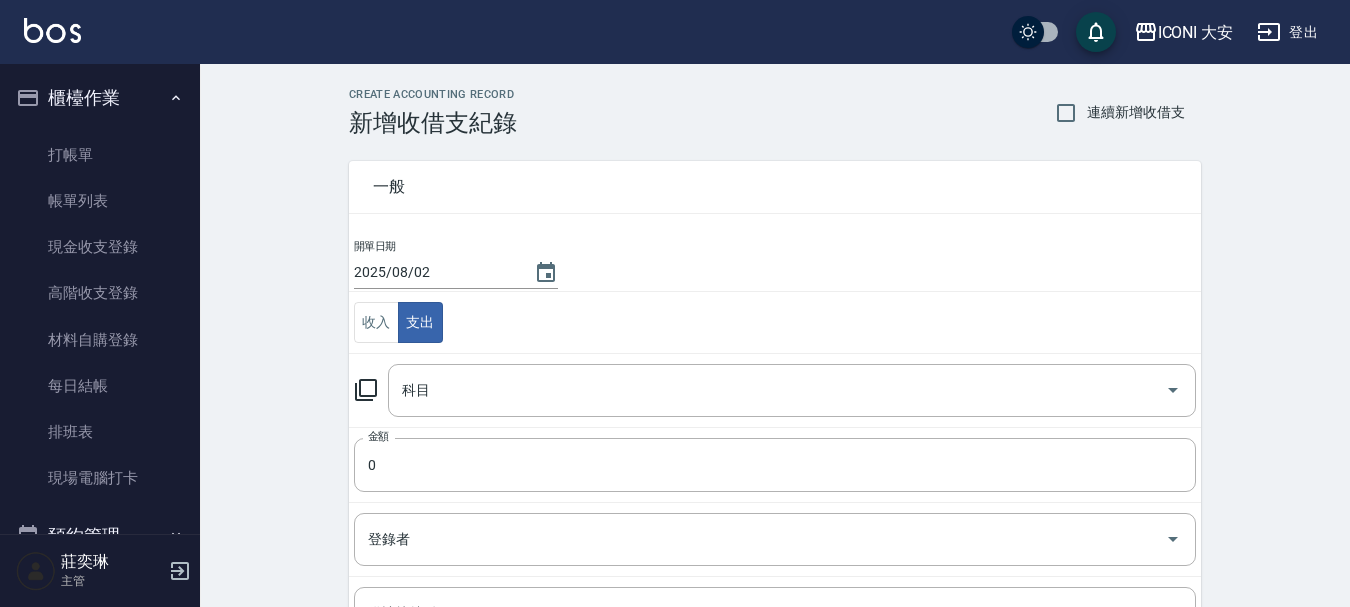 click 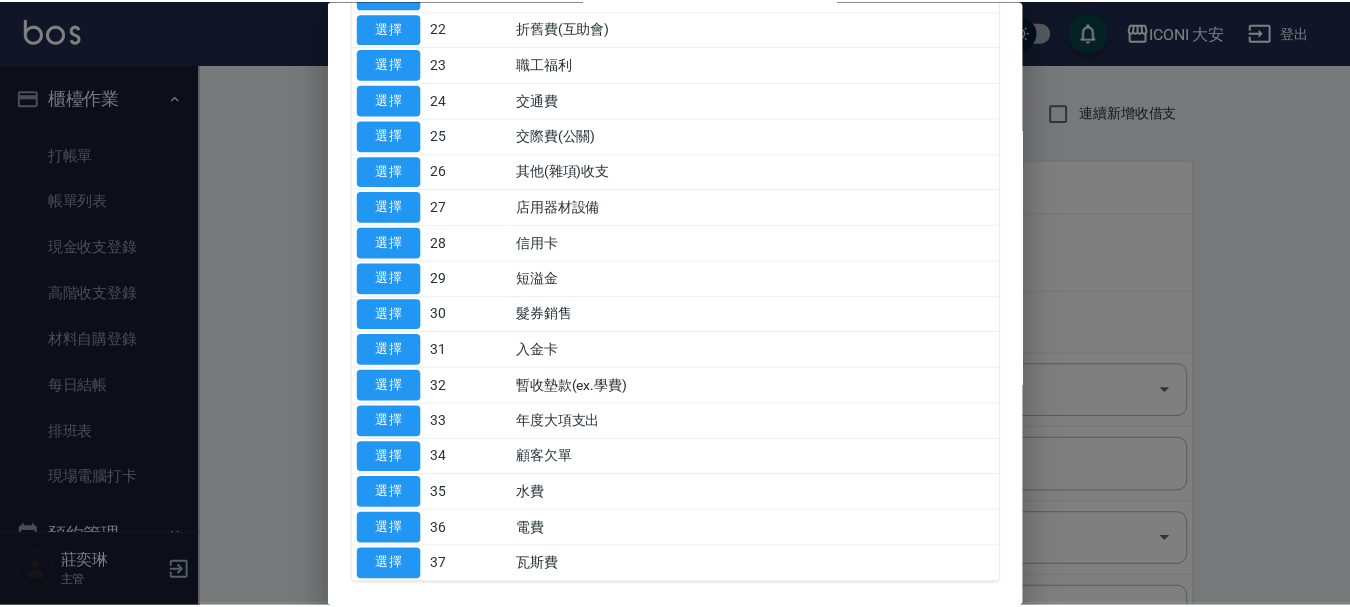 scroll, scrollTop: 963, scrollLeft: 0, axis: vertical 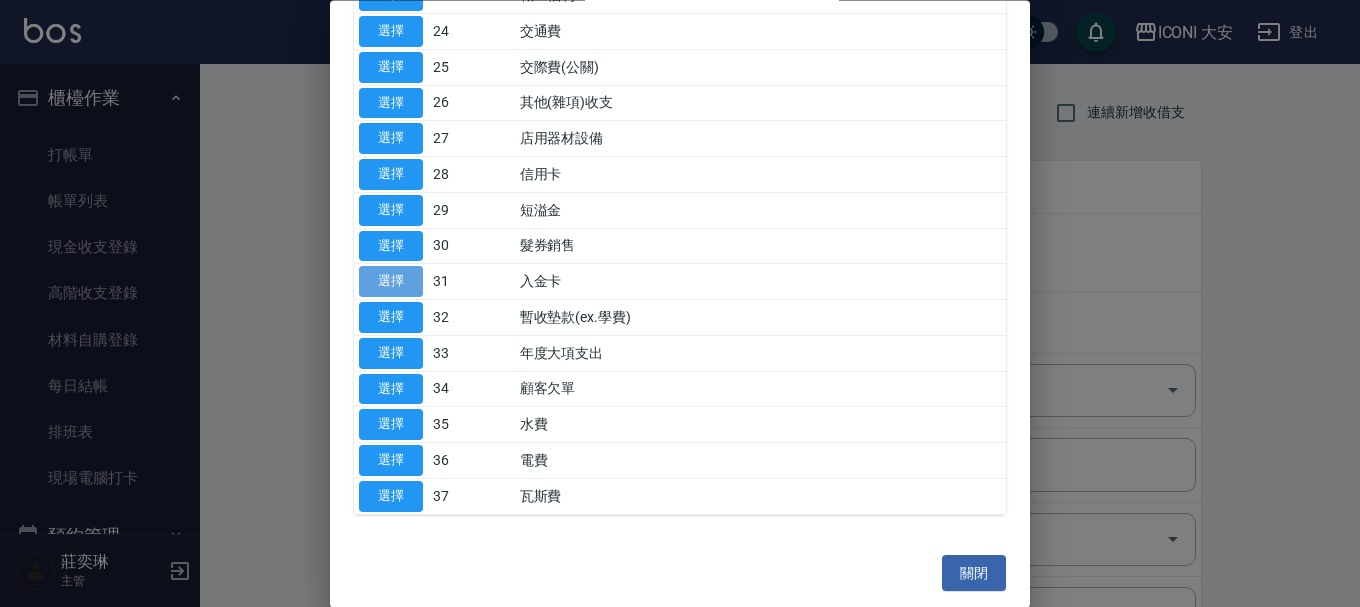 click on "選擇" at bounding box center (391, 282) 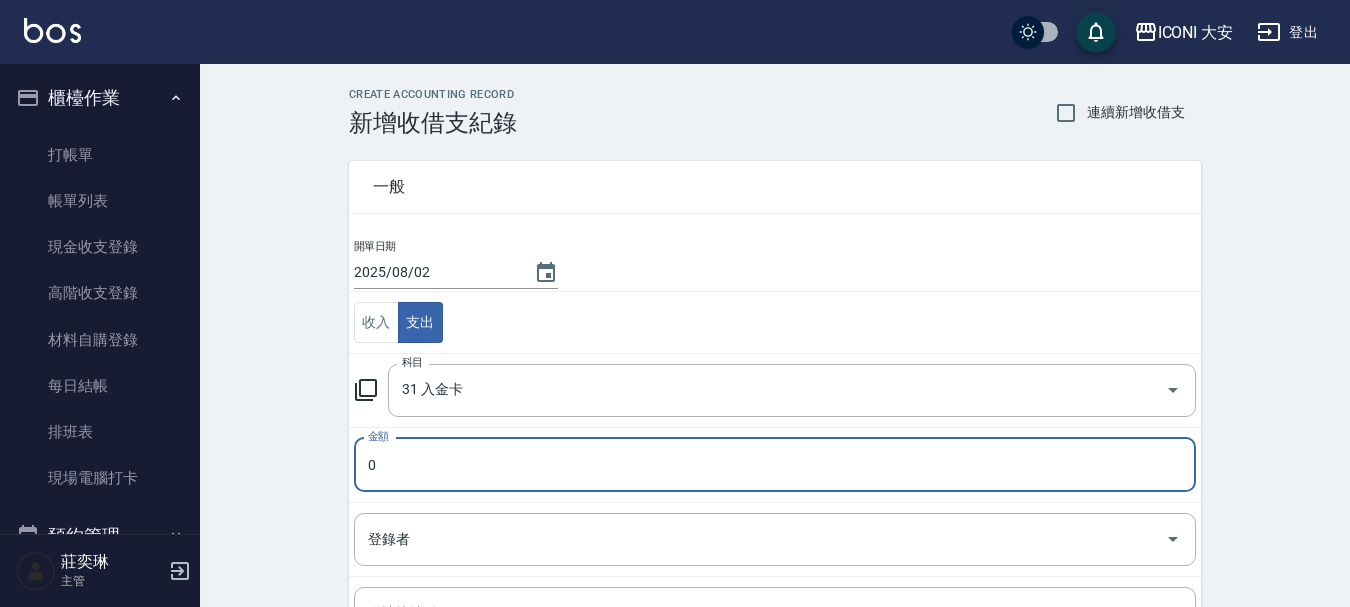 click on "0" at bounding box center (775, 465) 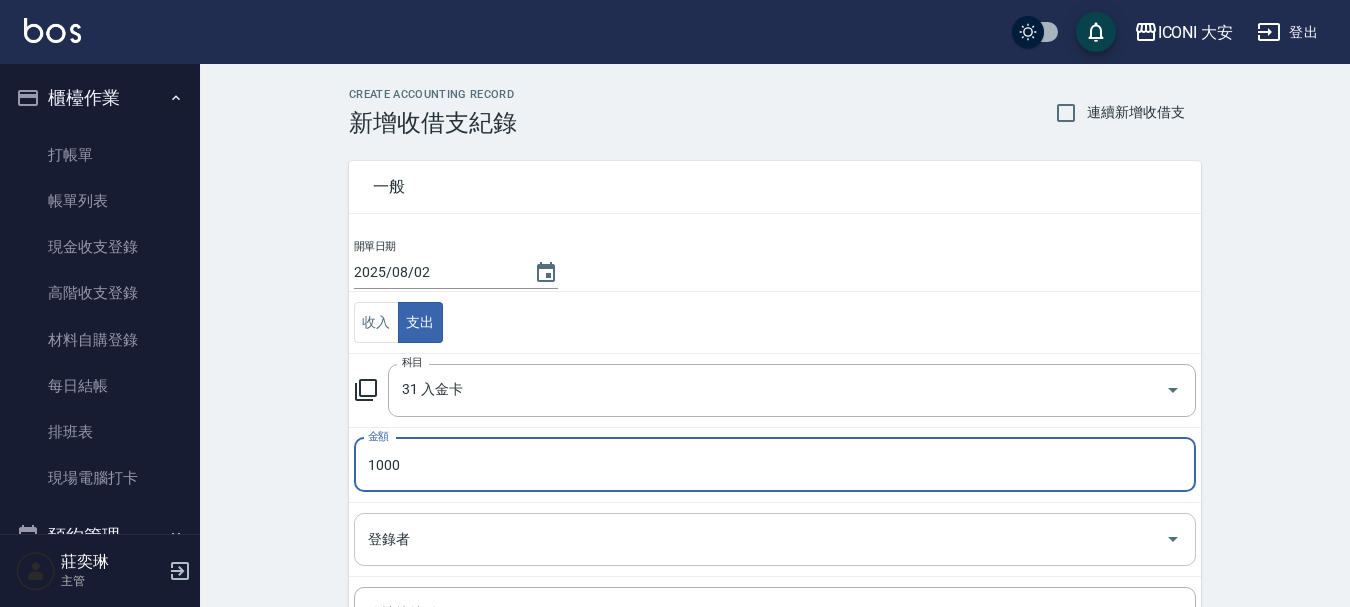 type on "1000" 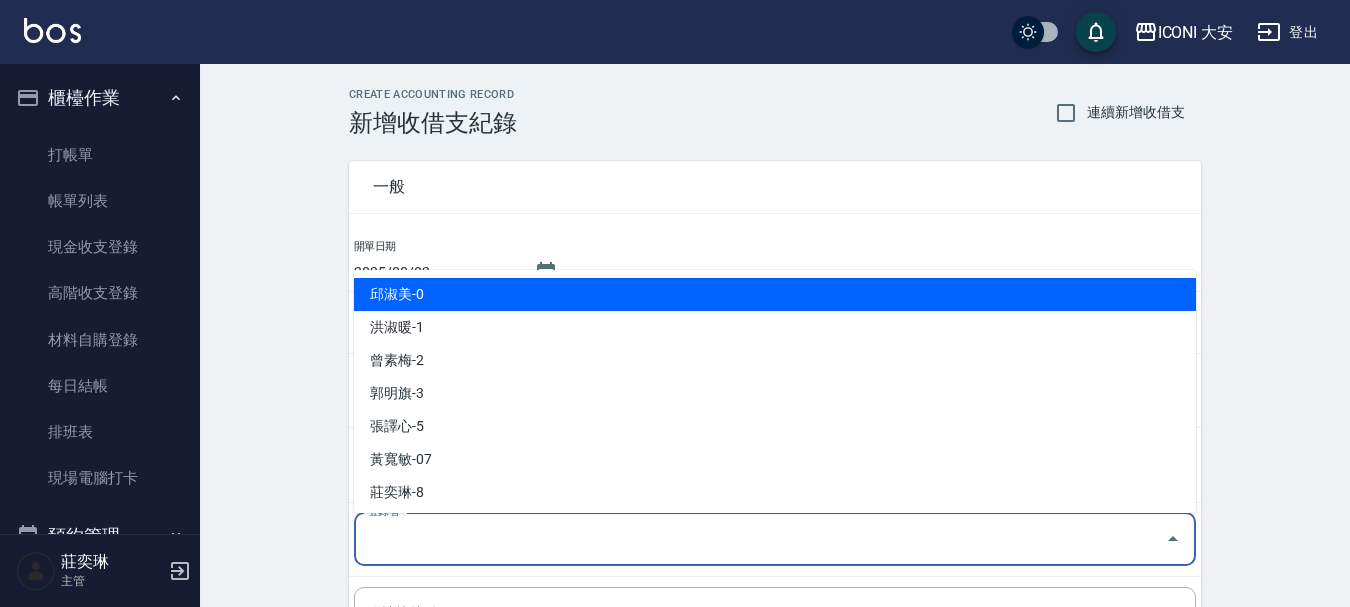 click on "登錄者" at bounding box center [760, 539] 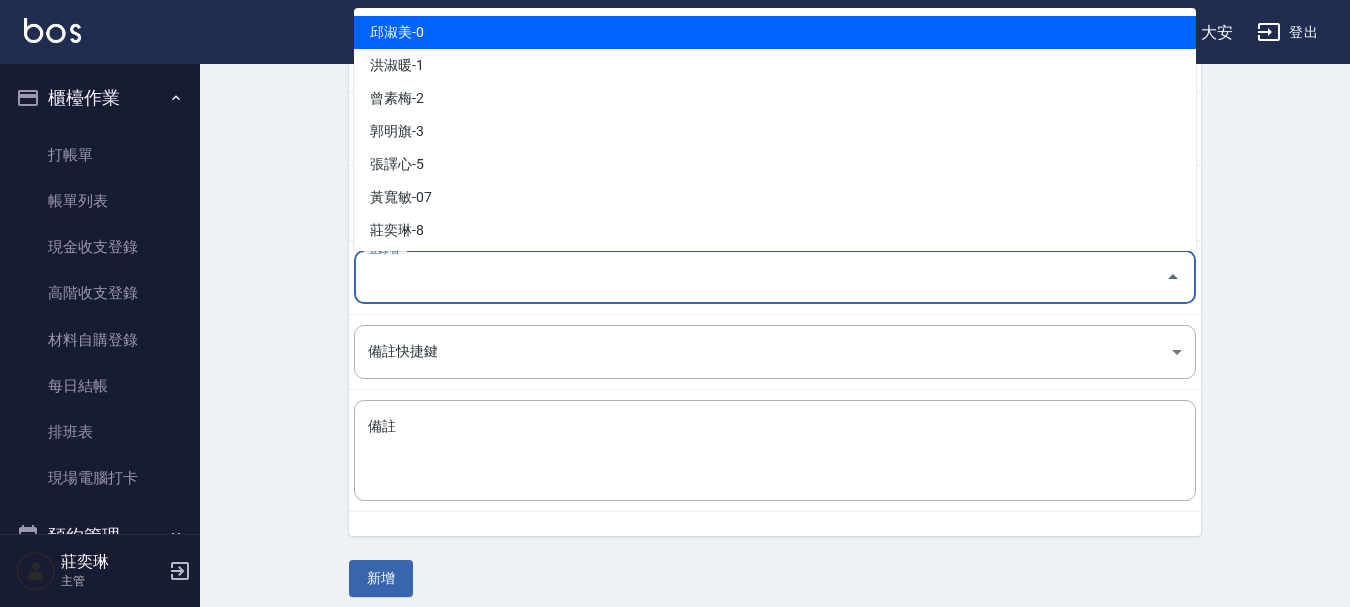 scroll, scrollTop: 276, scrollLeft: 0, axis: vertical 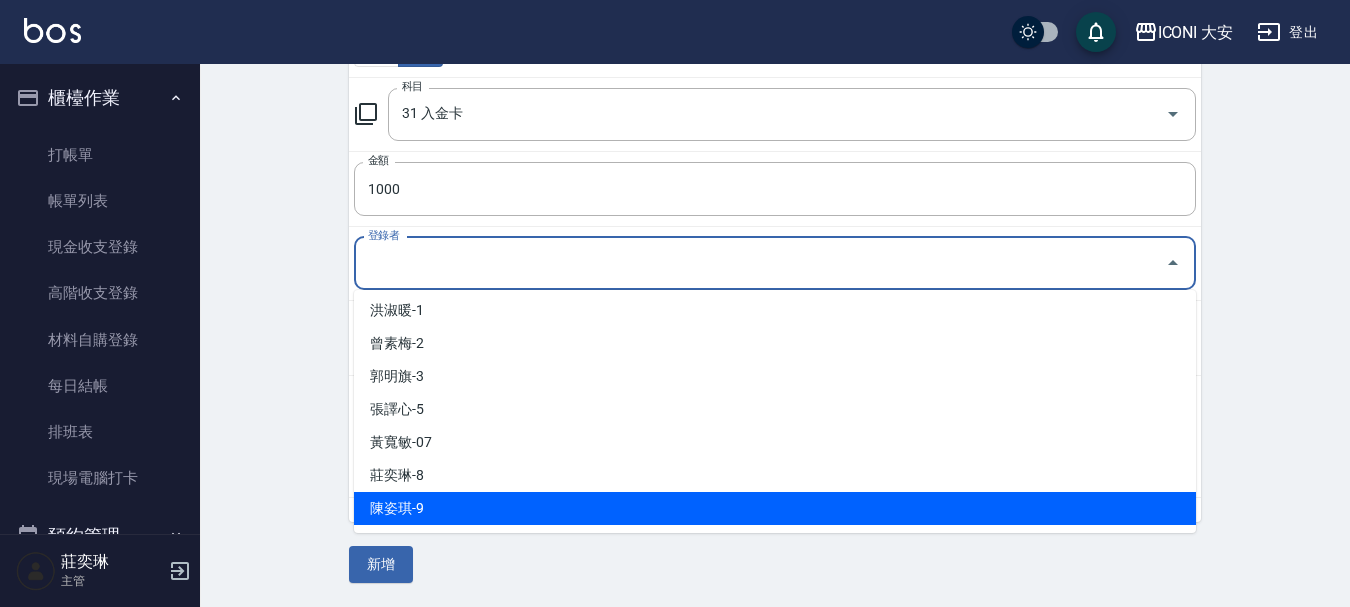 click on "陳姿琪-9" at bounding box center (775, 508) 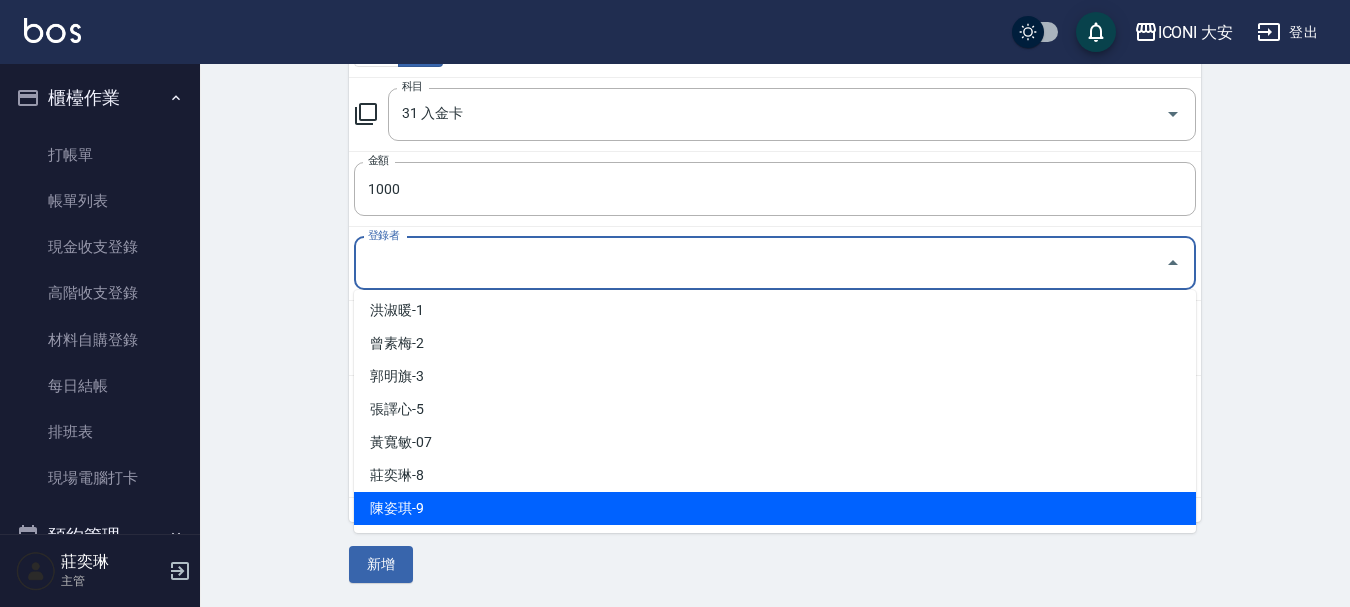 type on "陳姿琪-9" 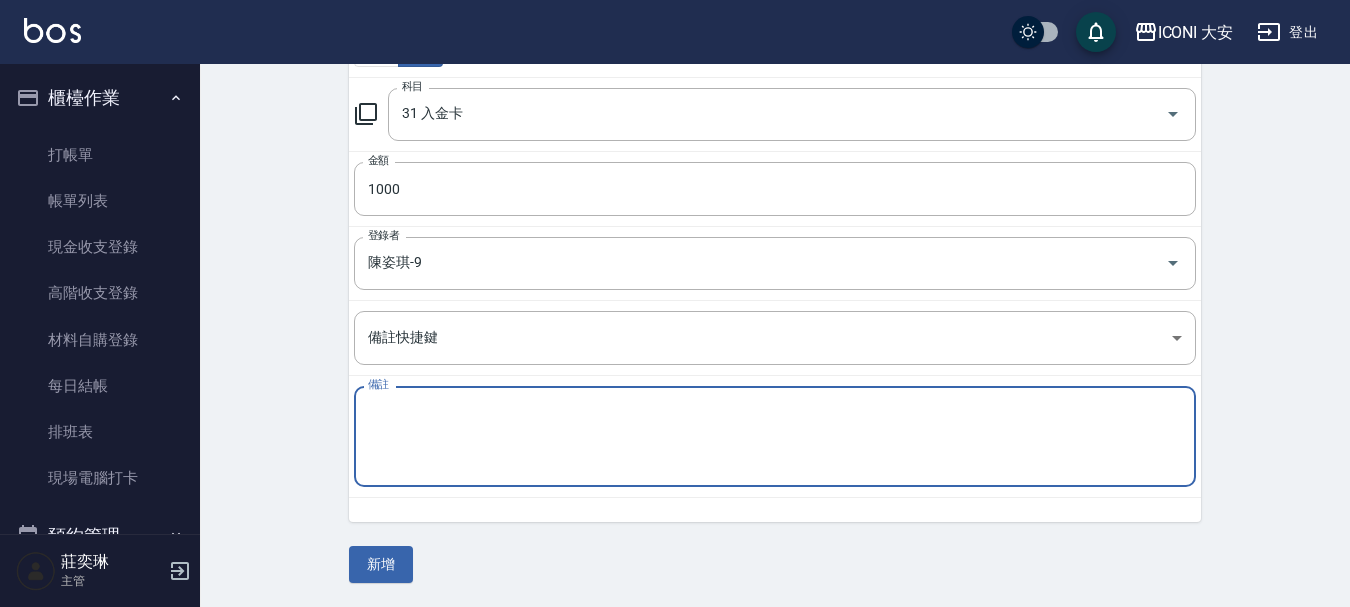 click on "備註" at bounding box center [775, 437] 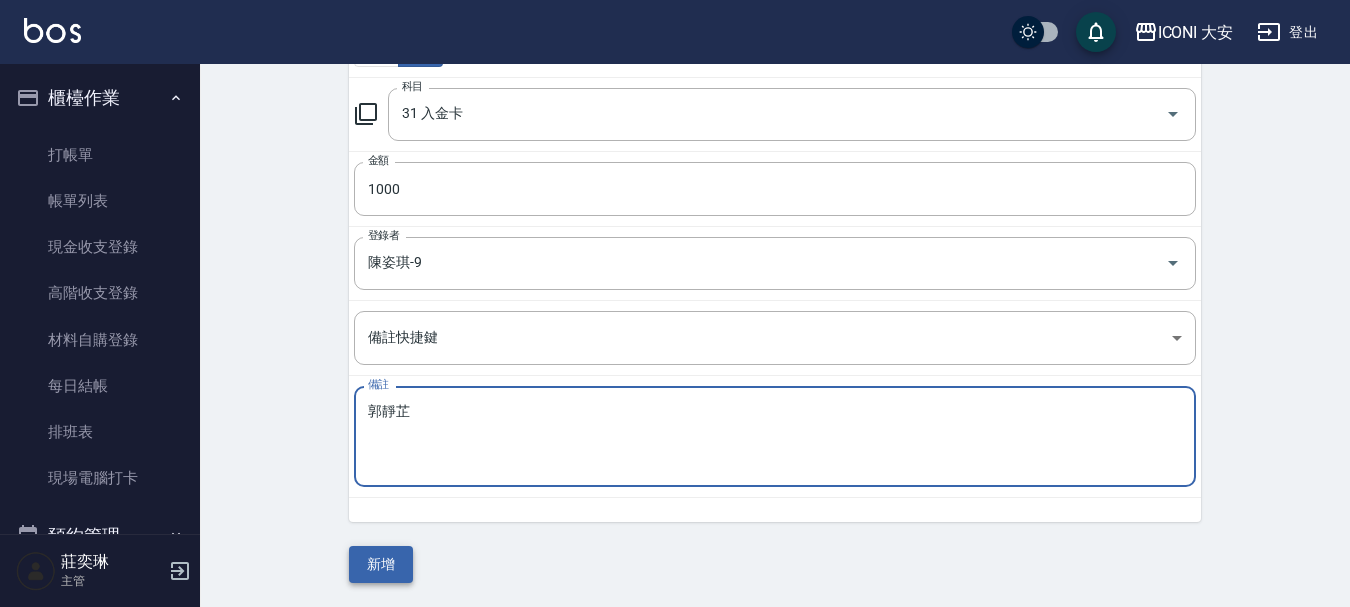 type on "郭靜芷" 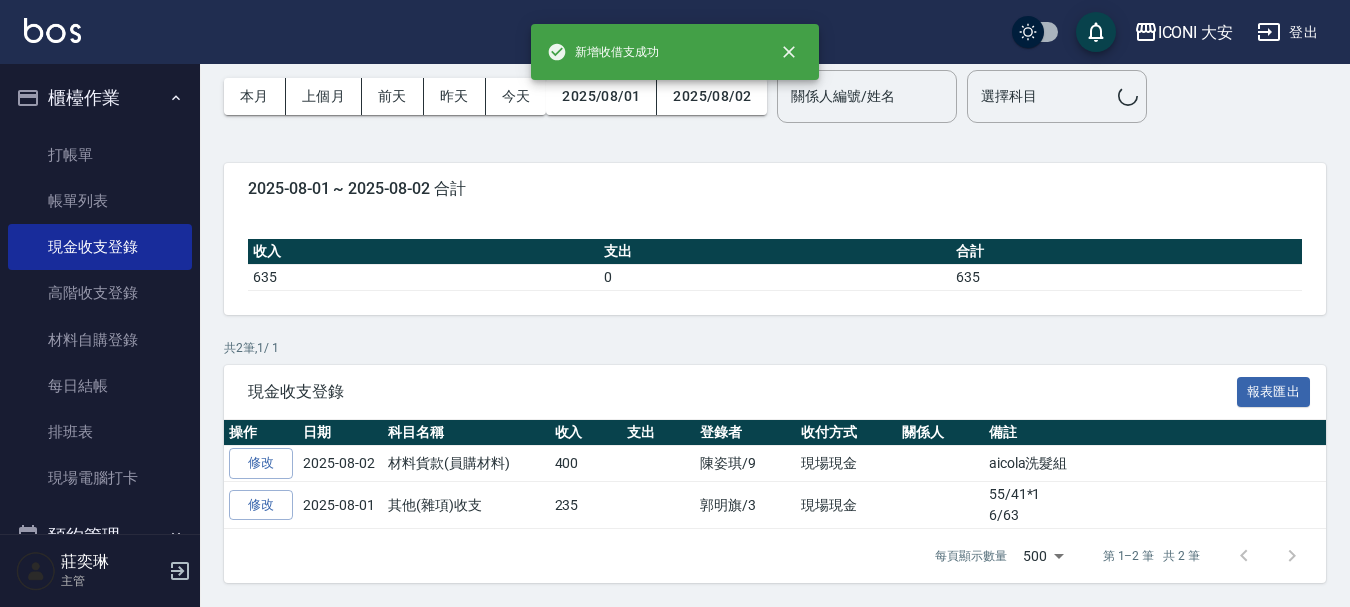 scroll, scrollTop: 0, scrollLeft: 0, axis: both 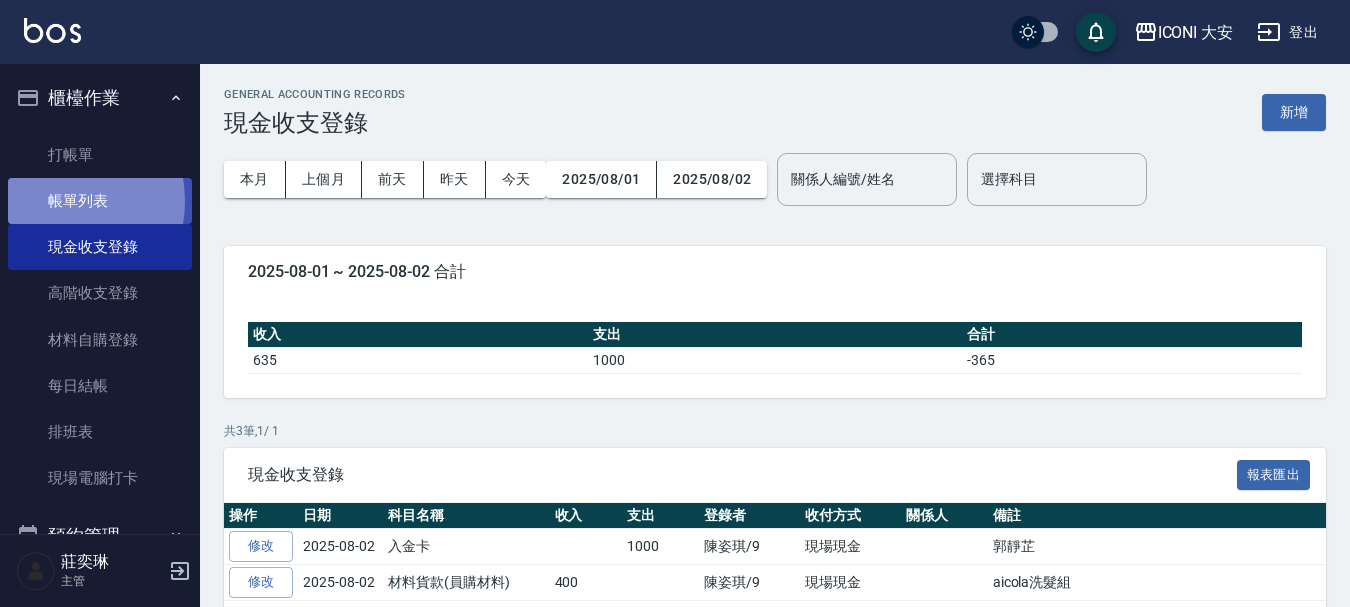 click on "帳單列表" at bounding box center (100, 201) 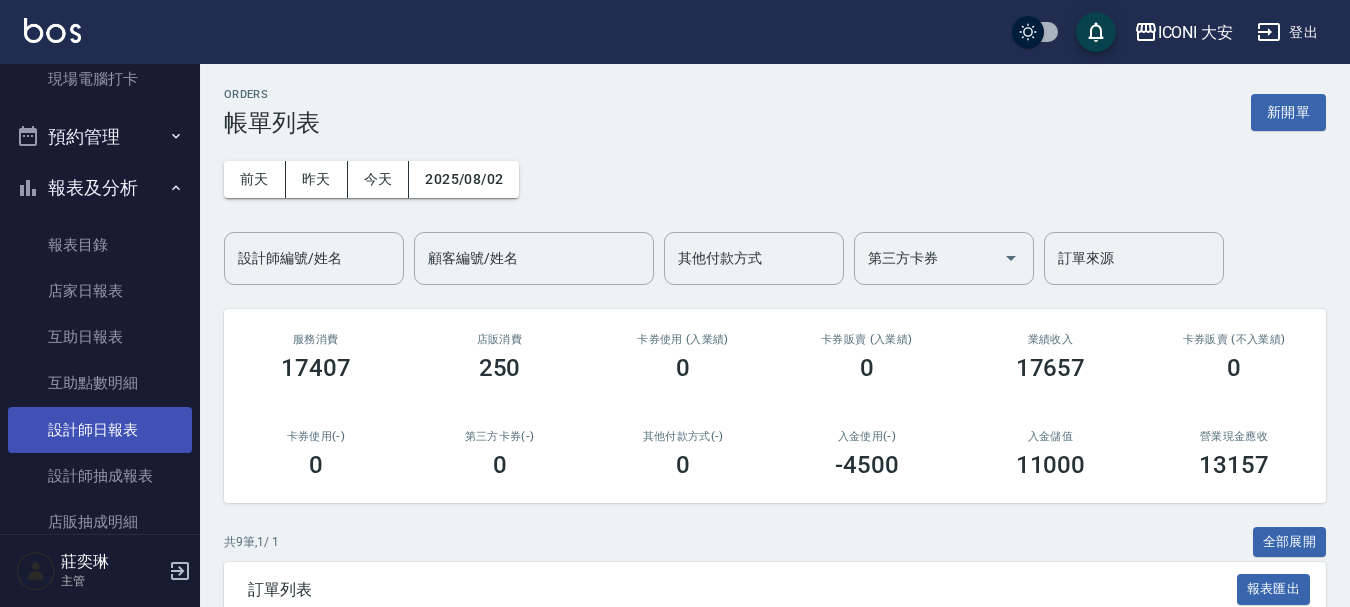 scroll, scrollTop: 400, scrollLeft: 0, axis: vertical 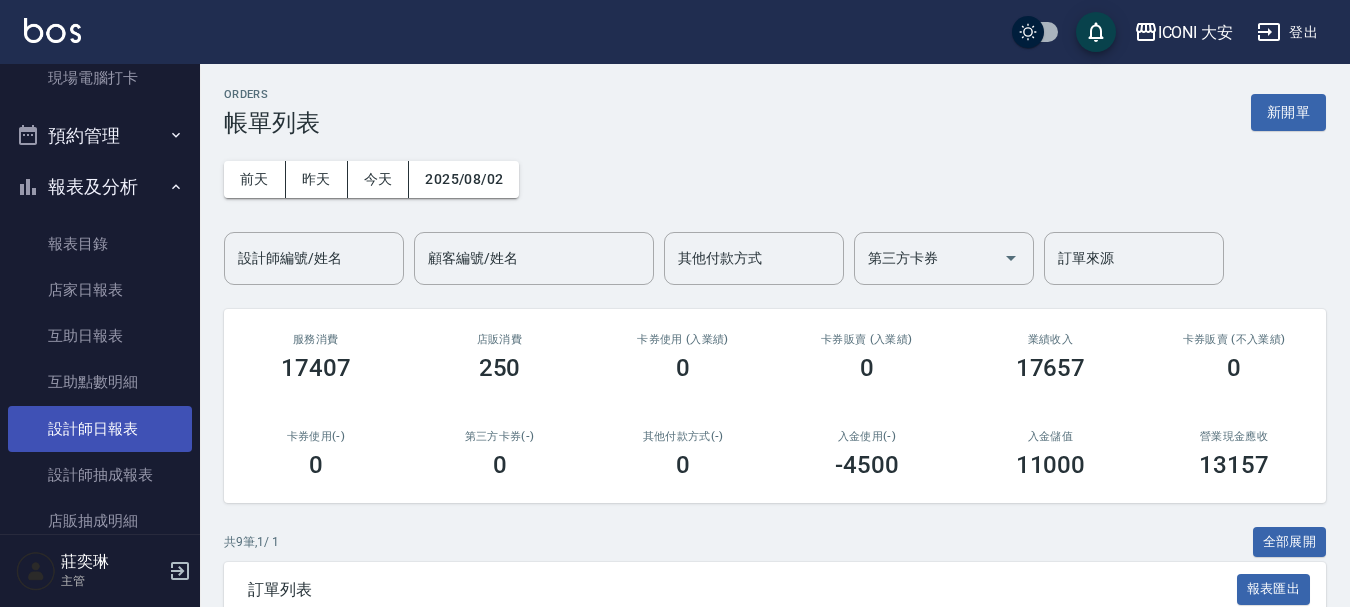 click on "設計師日報表" at bounding box center (100, 429) 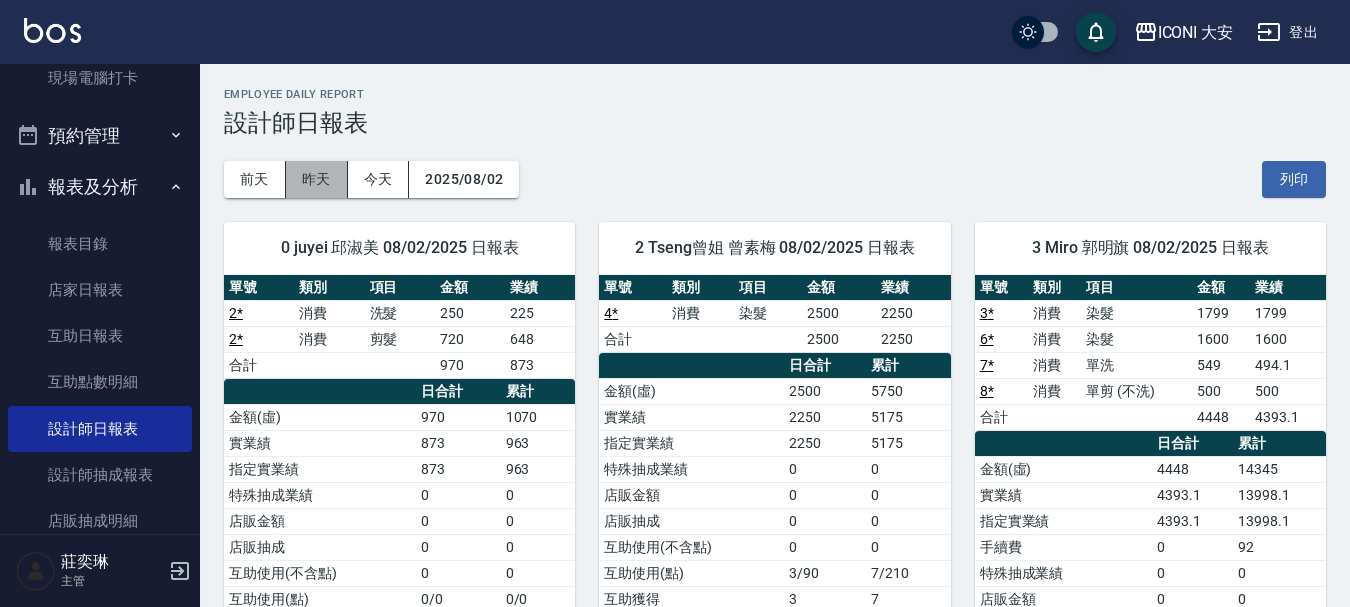 click on "昨天" at bounding box center (317, 179) 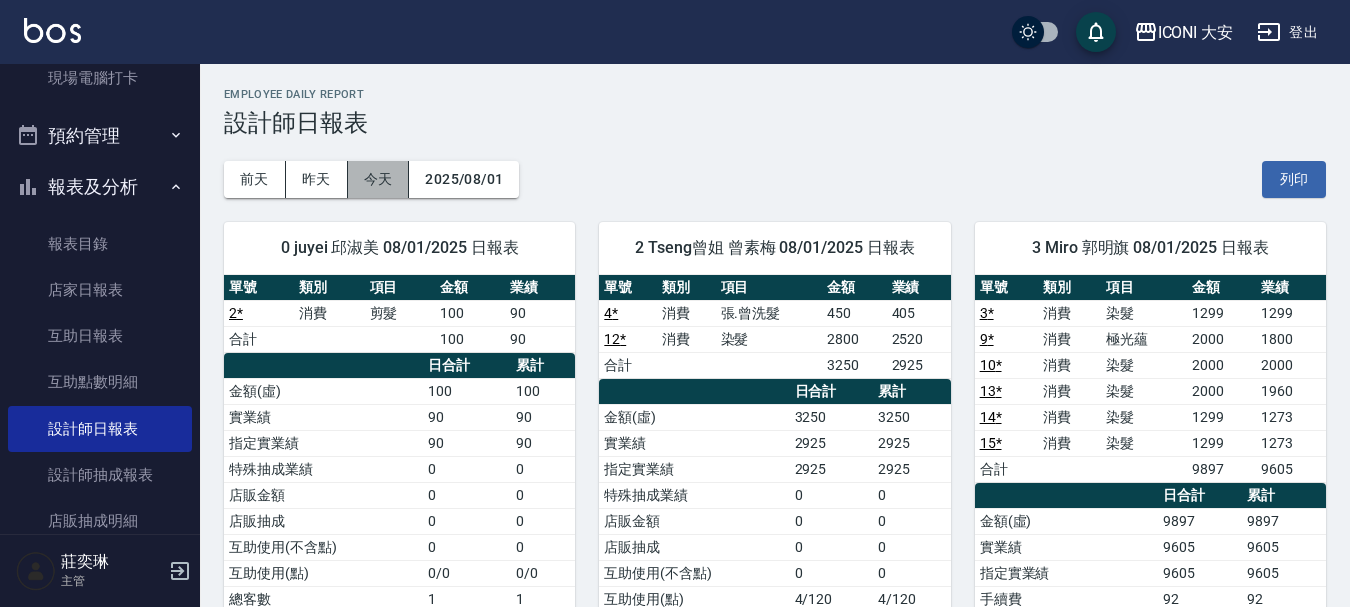 click on "今天" at bounding box center (379, 179) 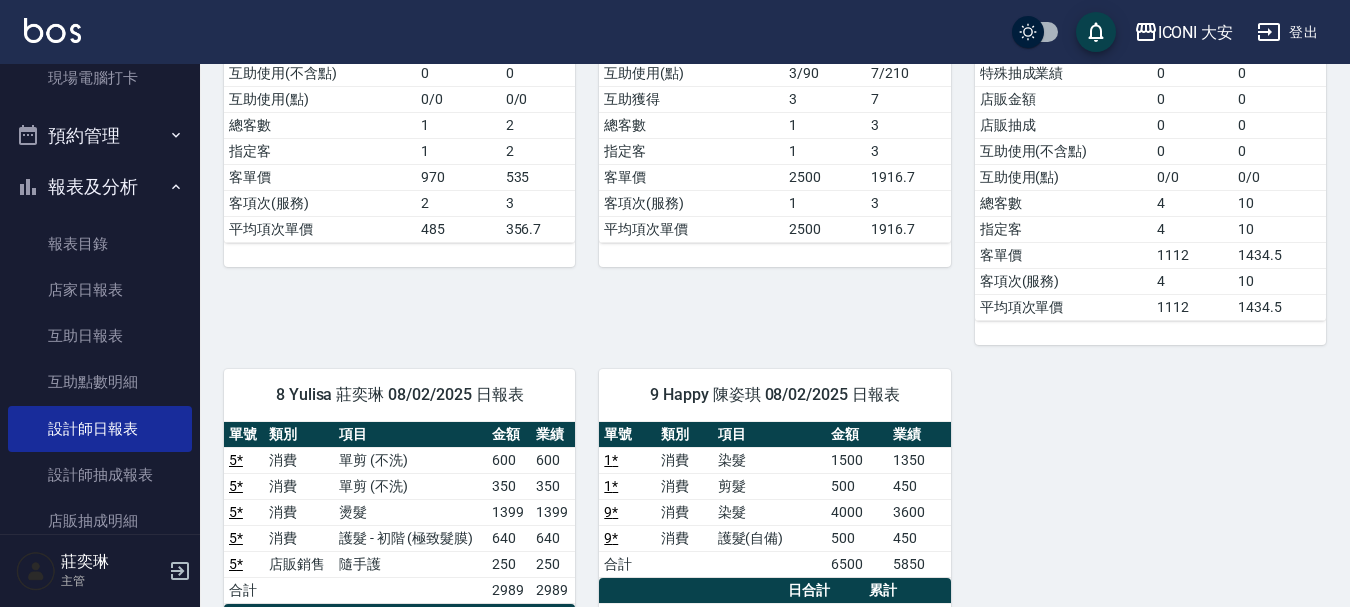 scroll, scrollTop: 600, scrollLeft: 0, axis: vertical 